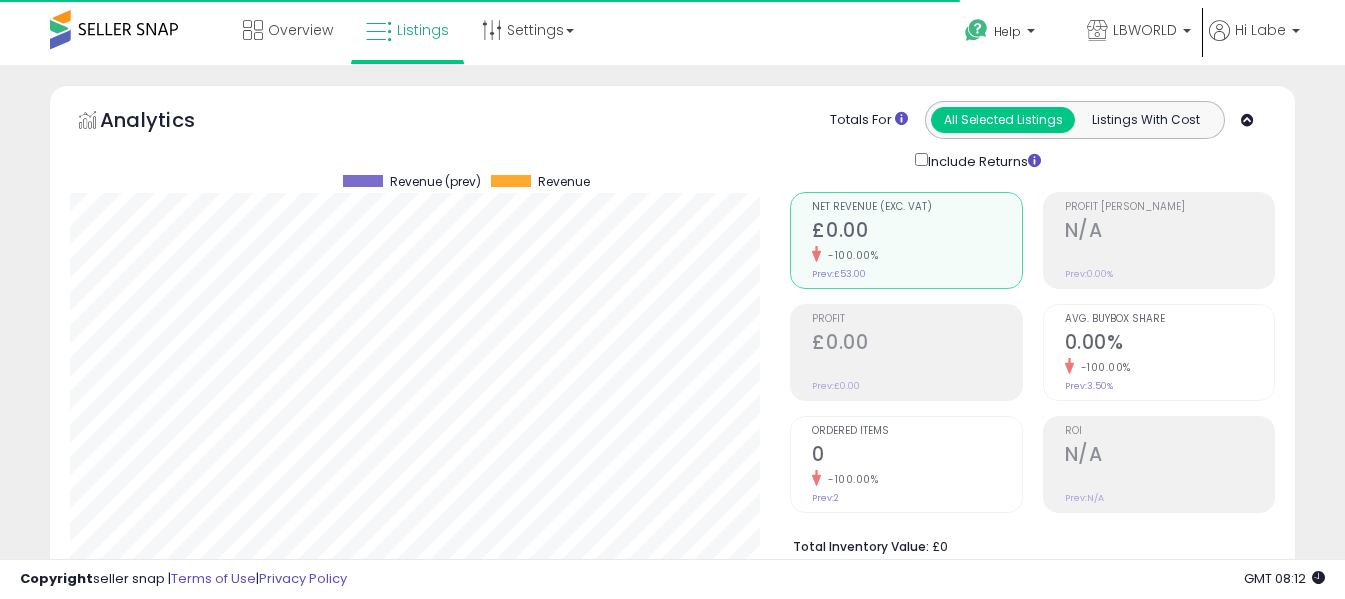 select on "**" 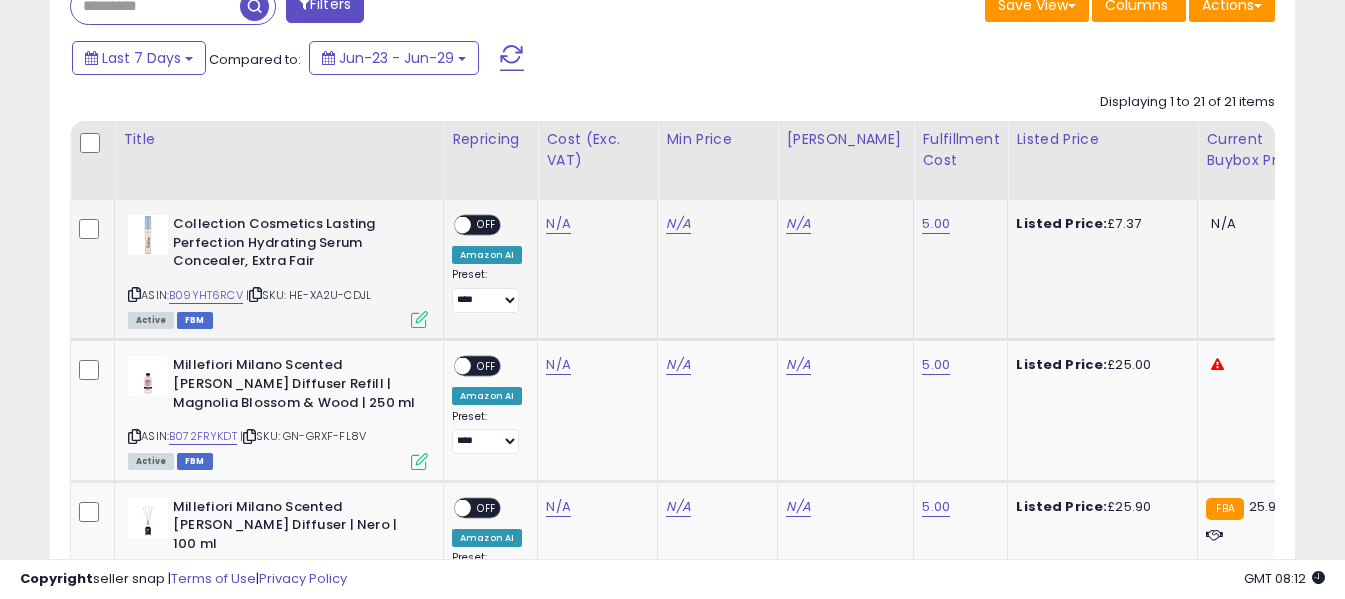 scroll, scrollTop: 900, scrollLeft: 0, axis: vertical 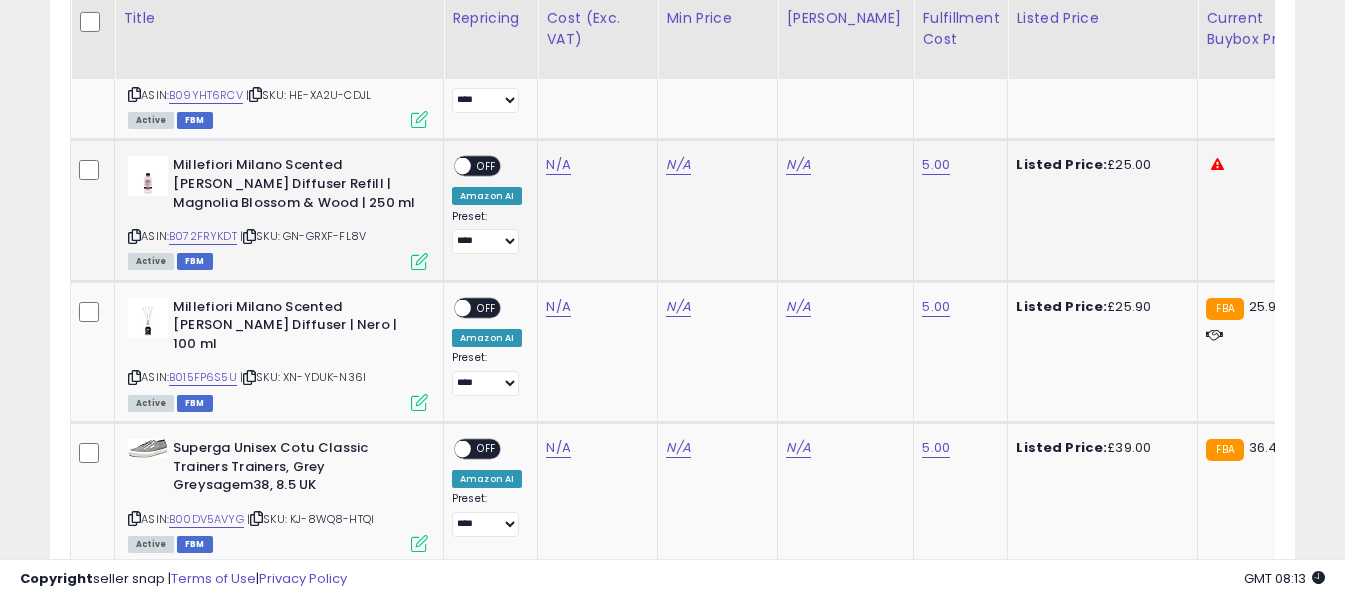 click at bounding box center [134, 236] 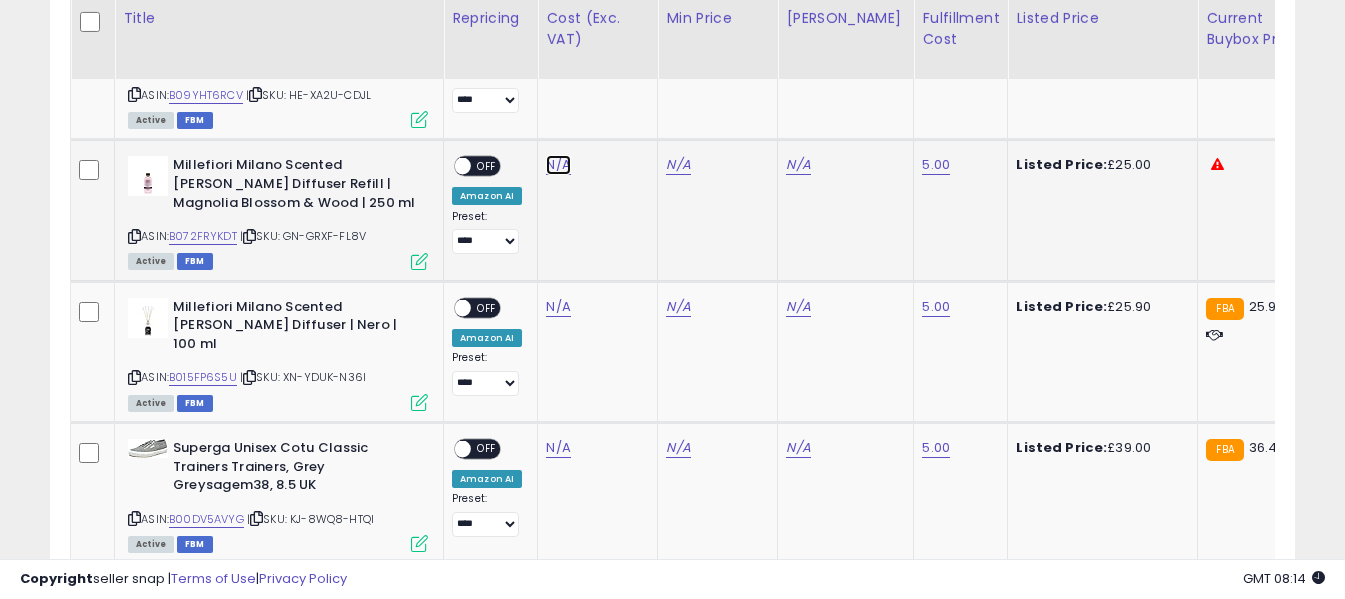 click on "N/A" at bounding box center (558, 24) 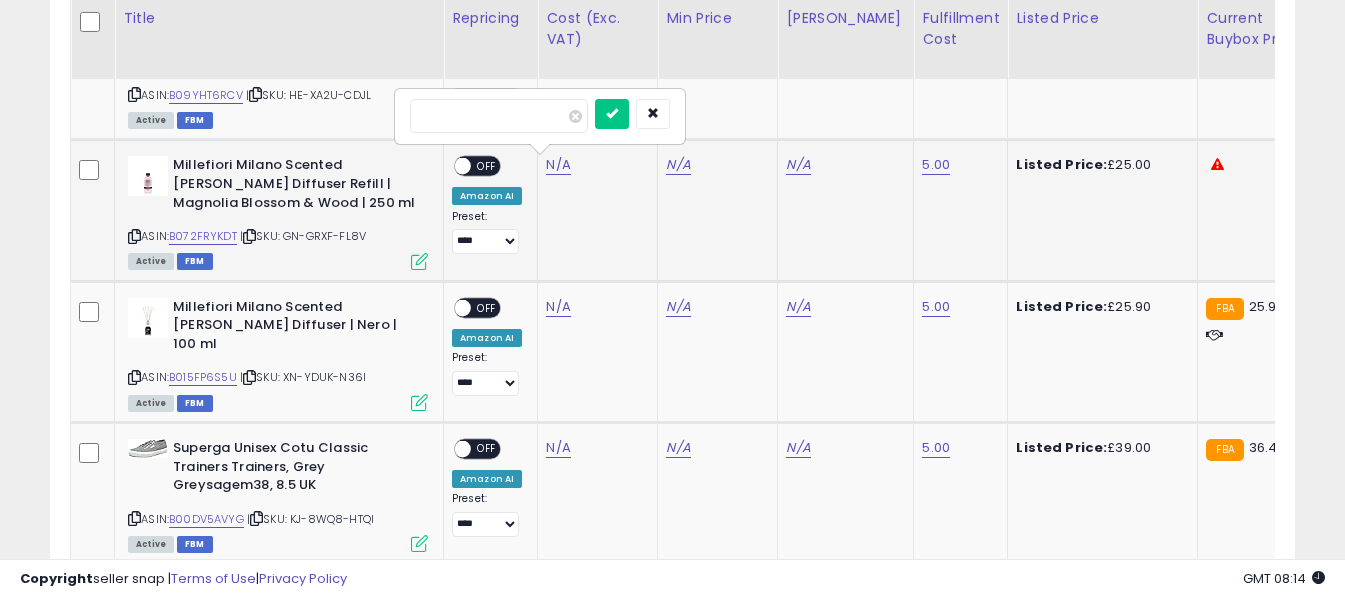 click at bounding box center [499, 116] 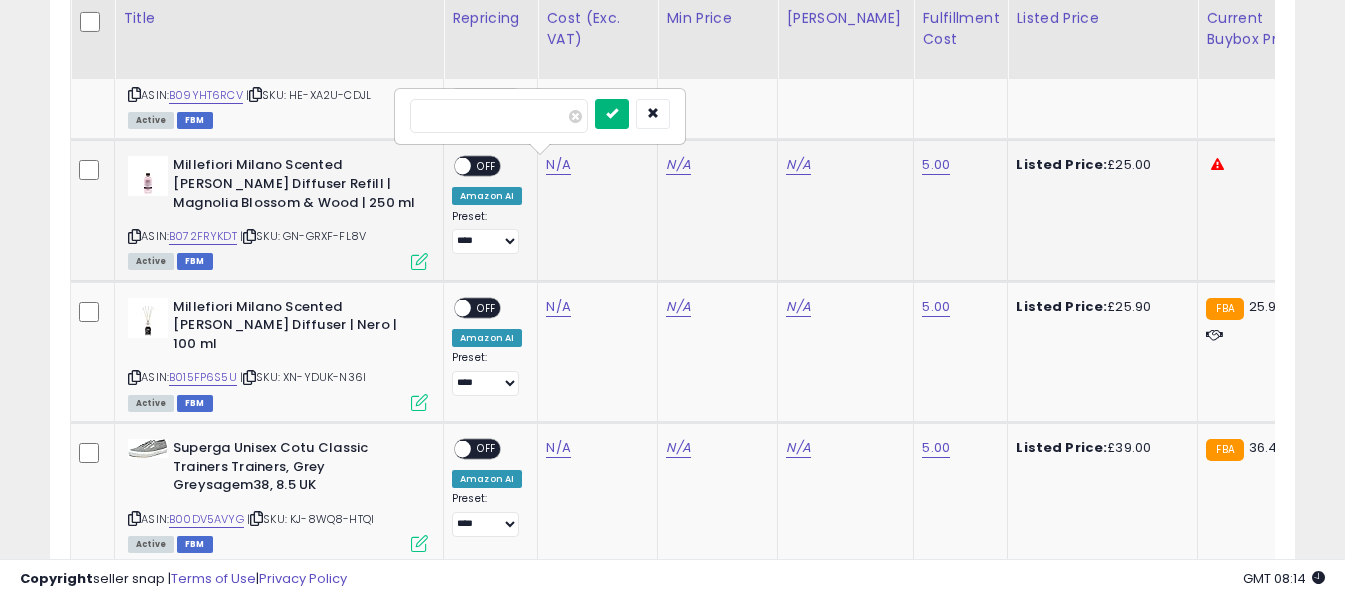 click at bounding box center [612, 113] 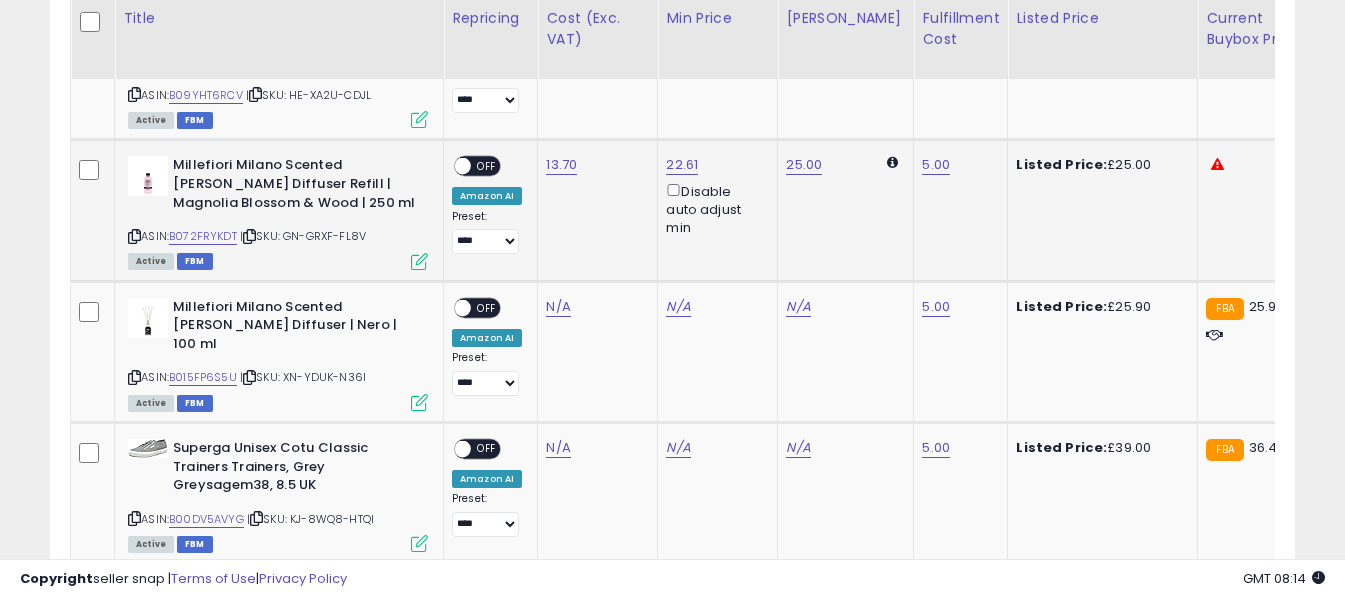 click on "OFF" at bounding box center [487, 166] 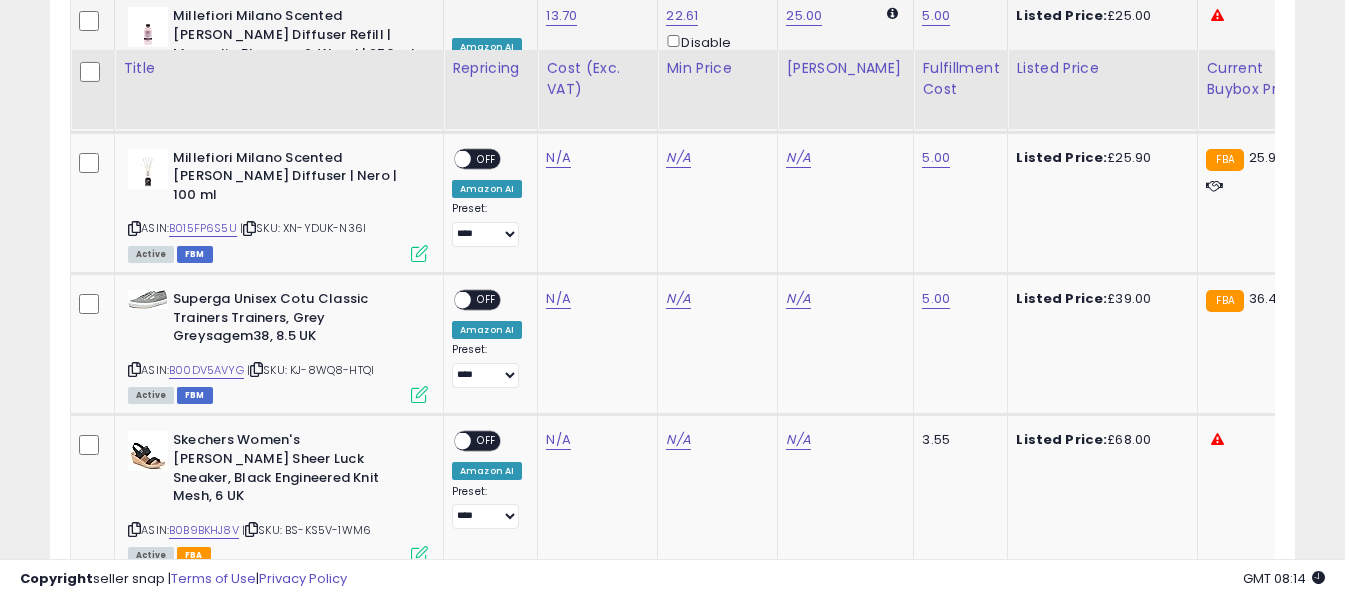 scroll, scrollTop: 1300, scrollLeft: 0, axis: vertical 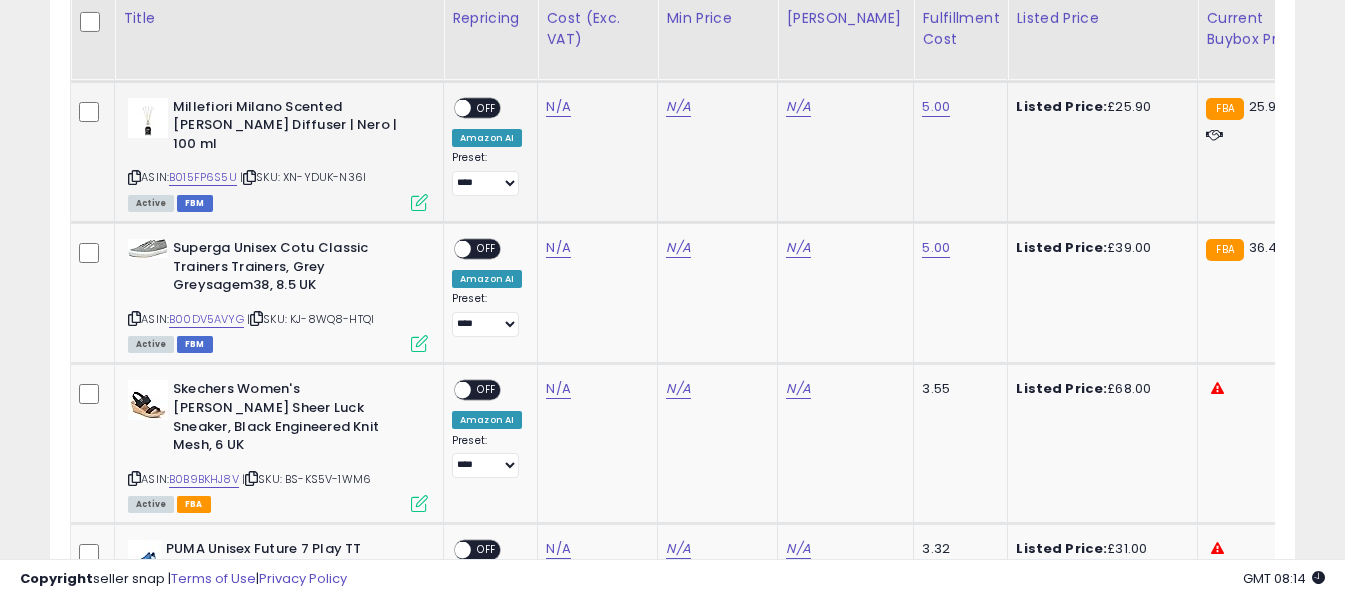 click at bounding box center (134, 177) 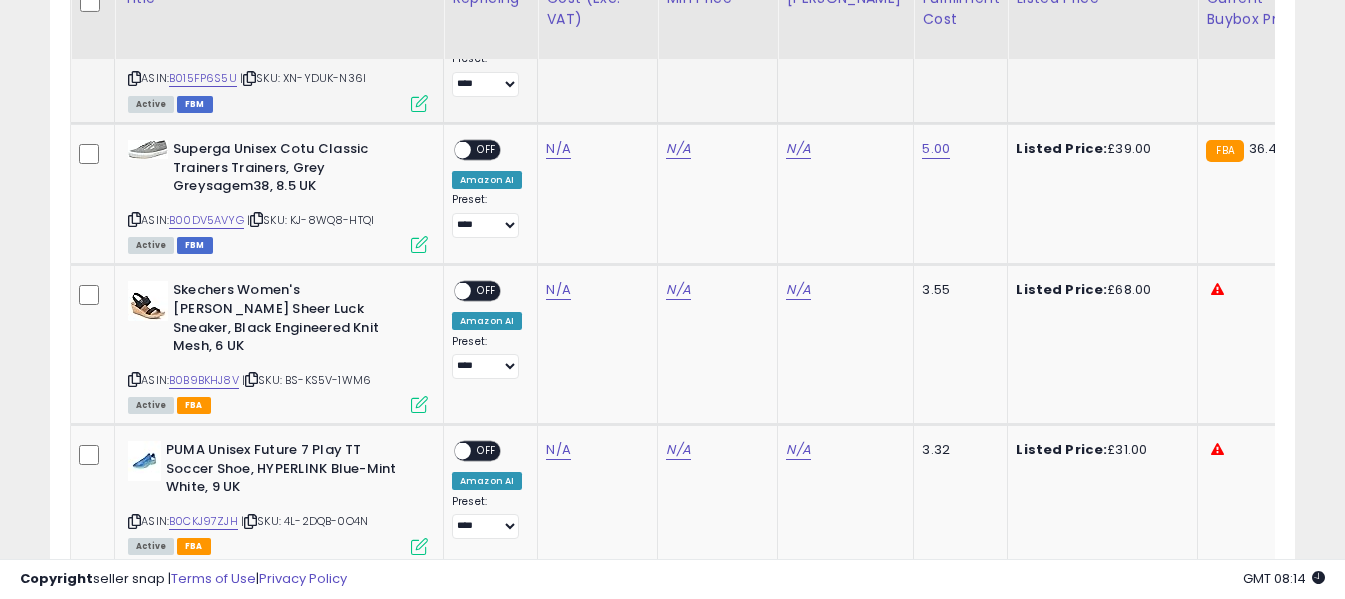 scroll, scrollTop: 1400, scrollLeft: 0, axis: vertical 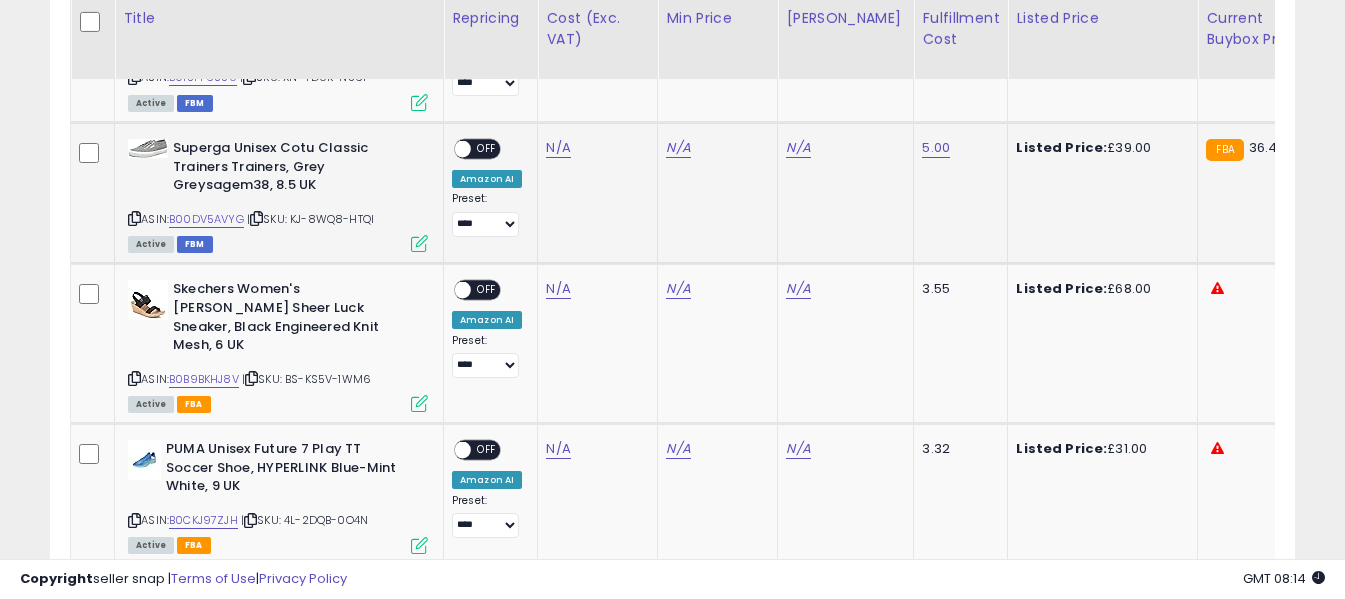 click at bounding box center (134, 218) 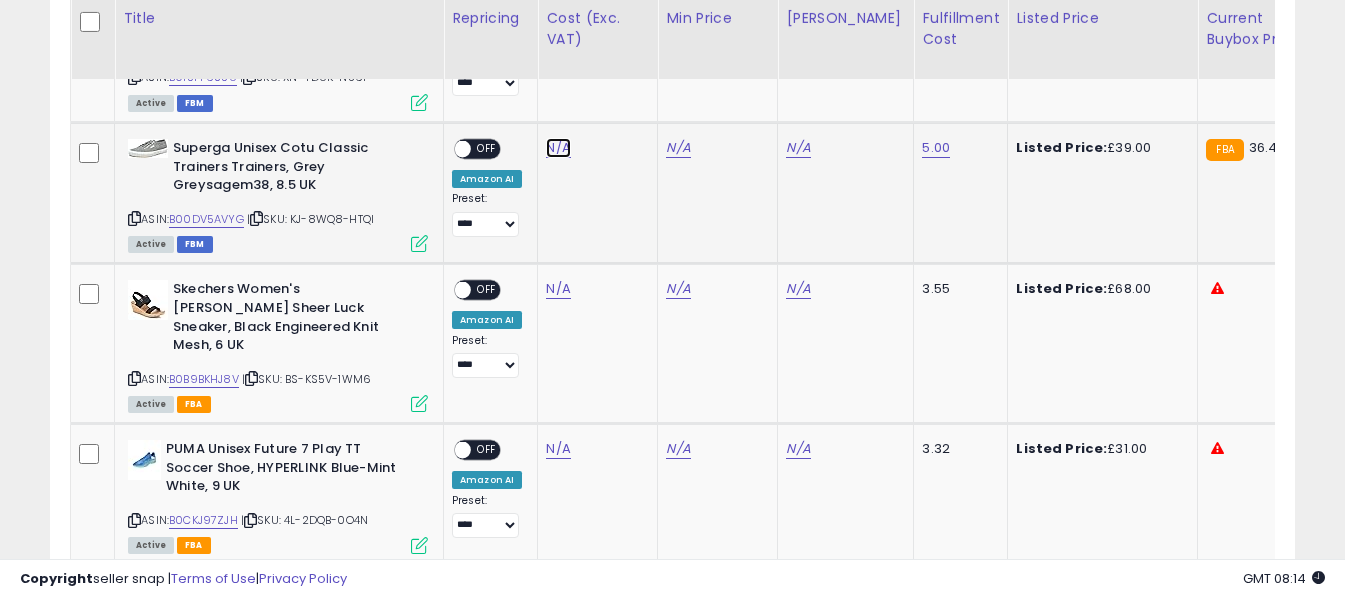click on "N/A" at bounding box center (558, -276) 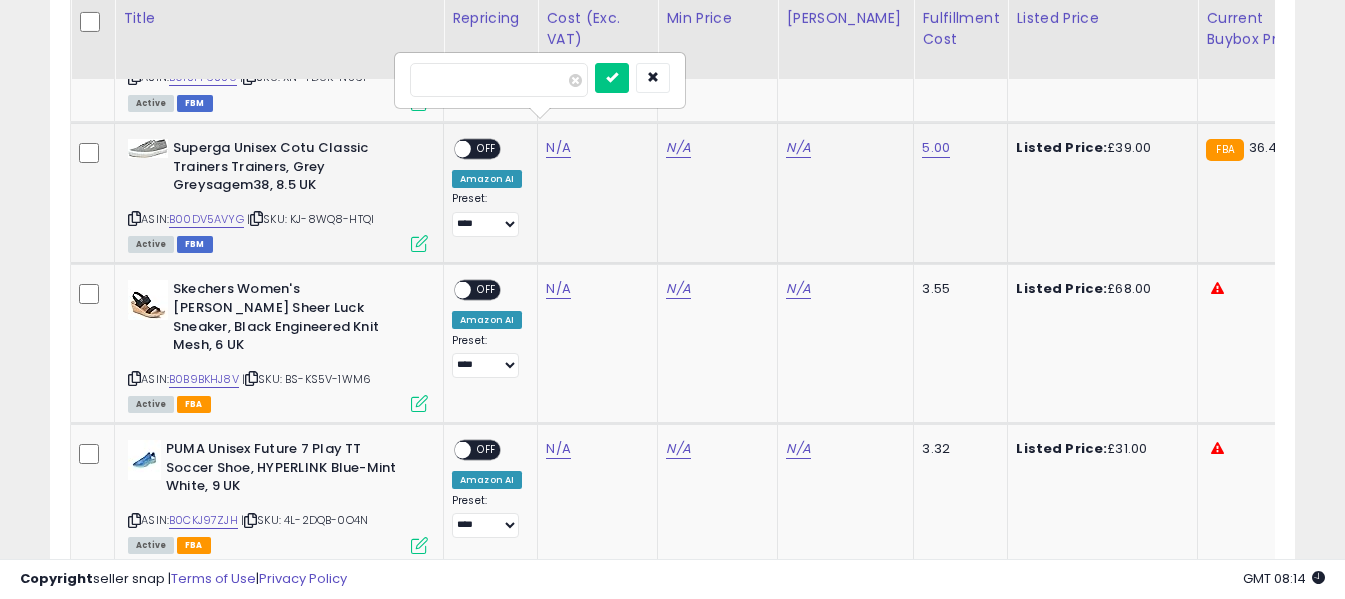 click at bounding box center (499, 80) 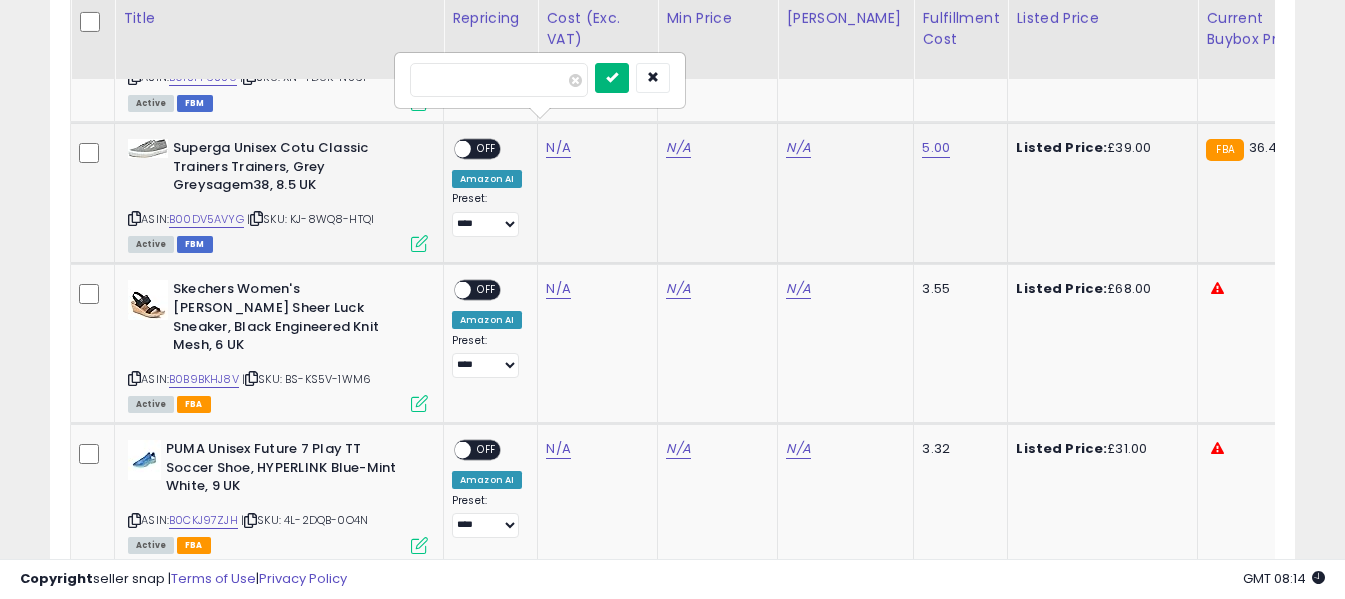 type on "*****" 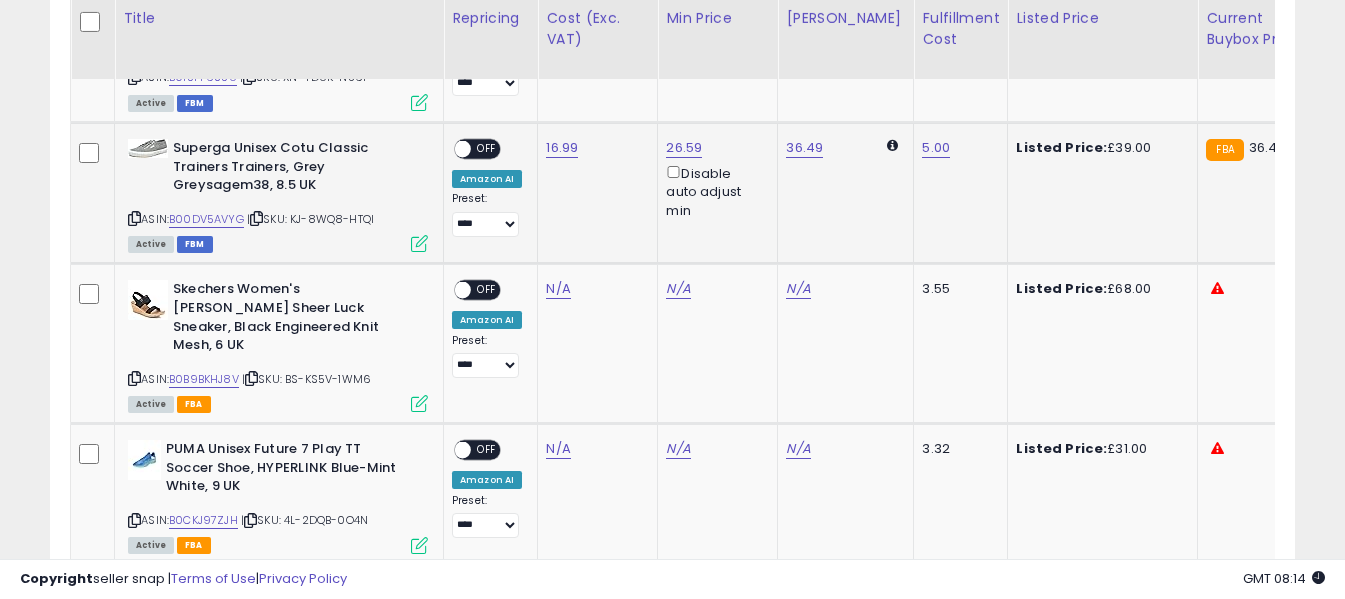 click on "OFF" at bounding box center (487, 149) 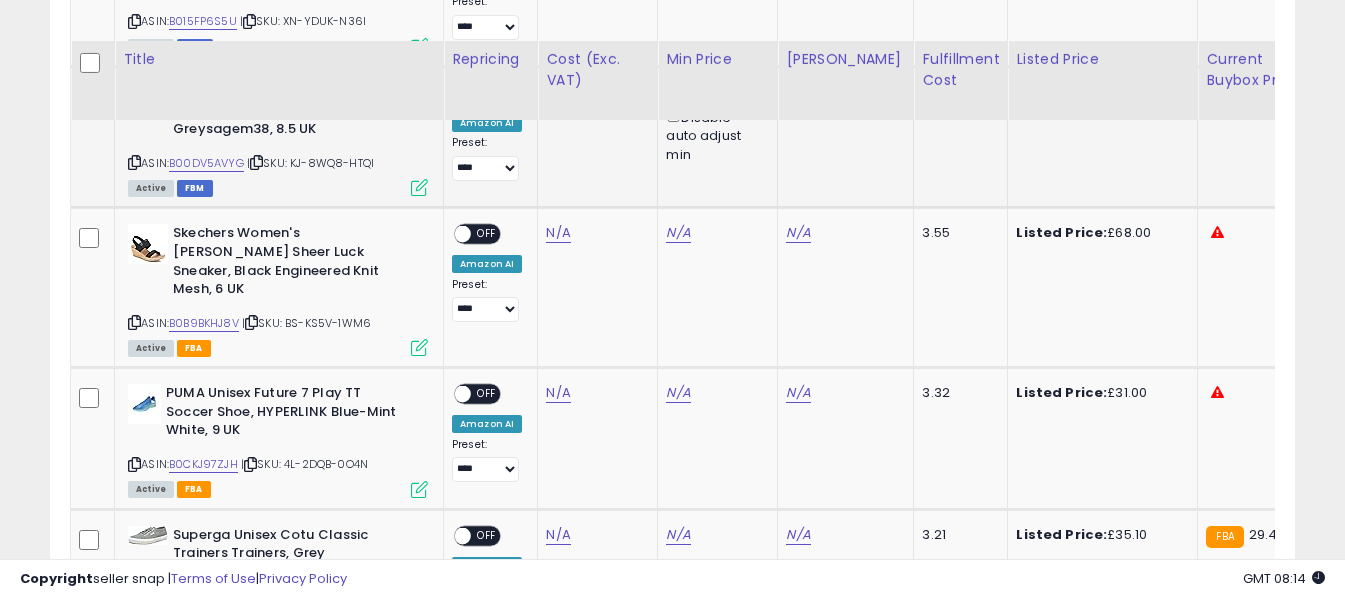 scroll, scrollTop: 1500, scrollLeft: 0, axis: vertical 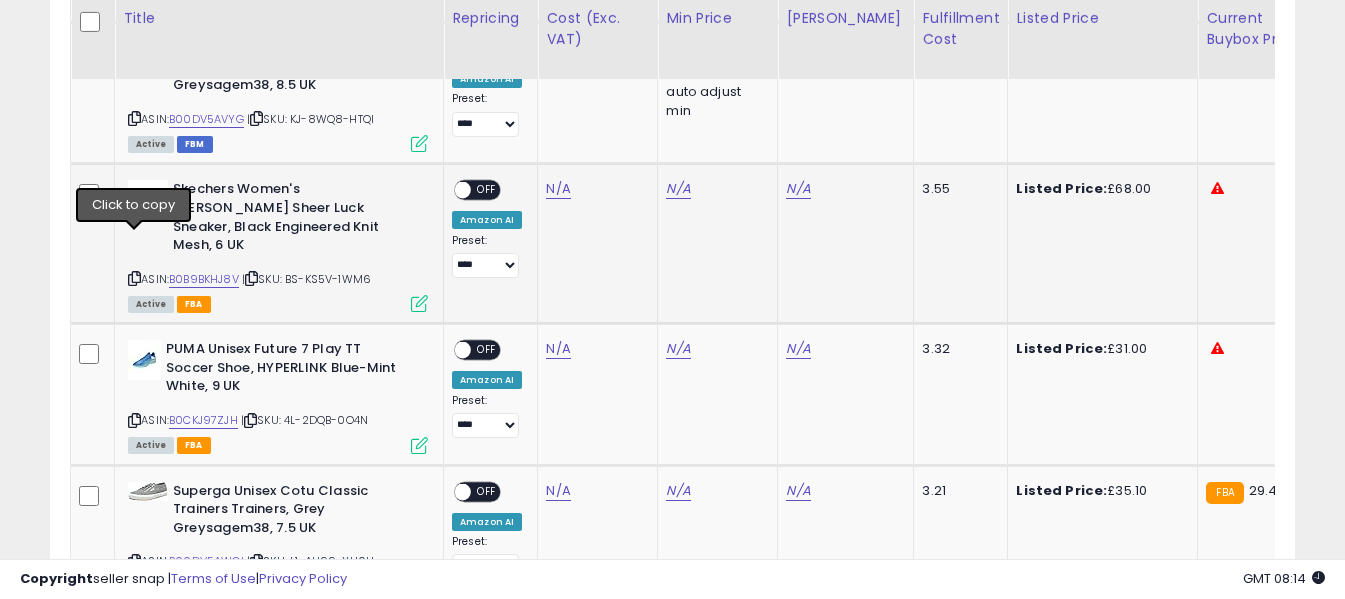click at bounding box center (134, 278) 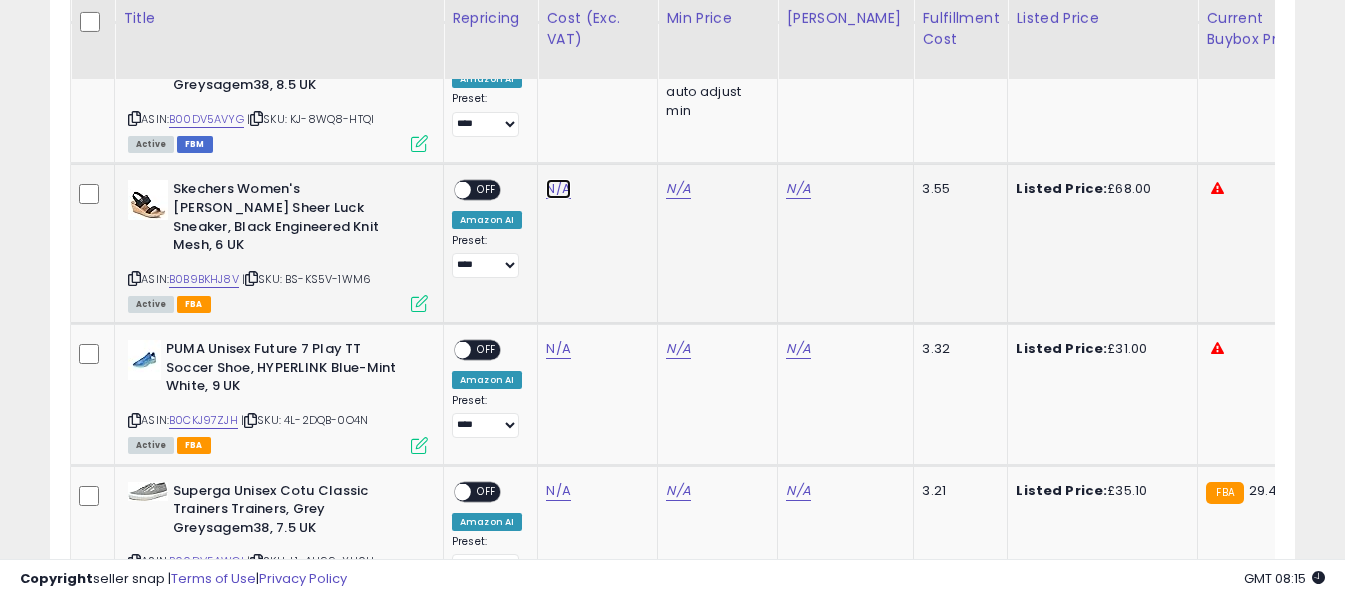 click on "N/A" at bounding box center [558, -376] 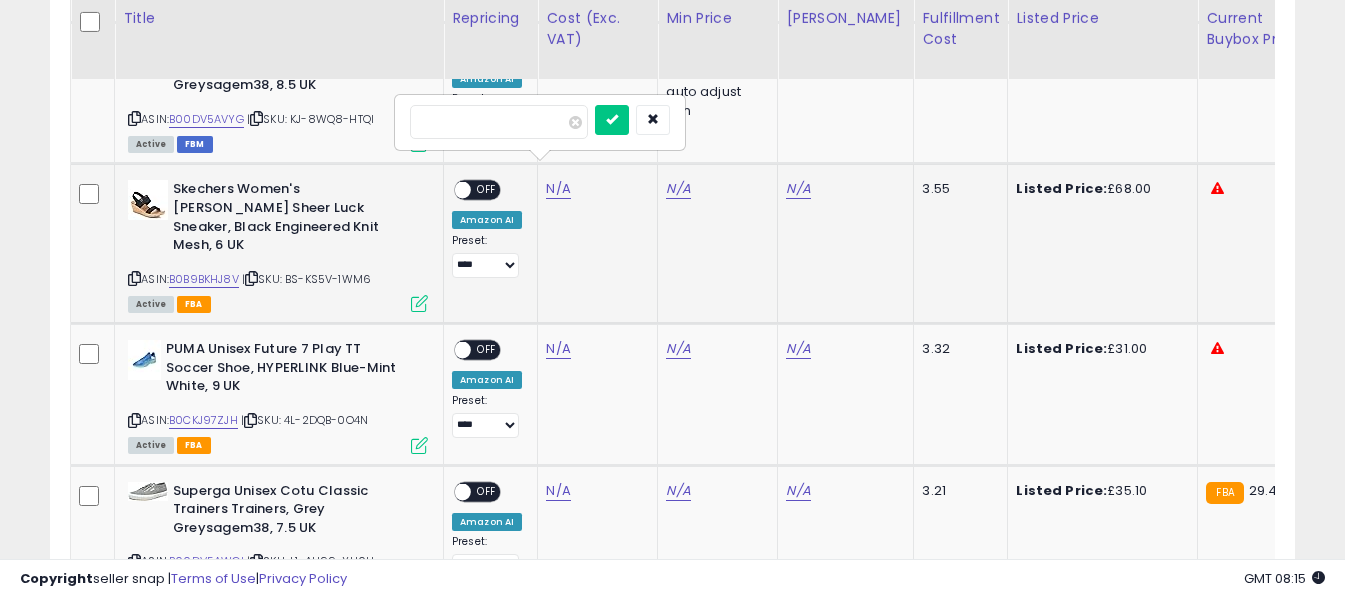 click at bounding box center (499, 122) 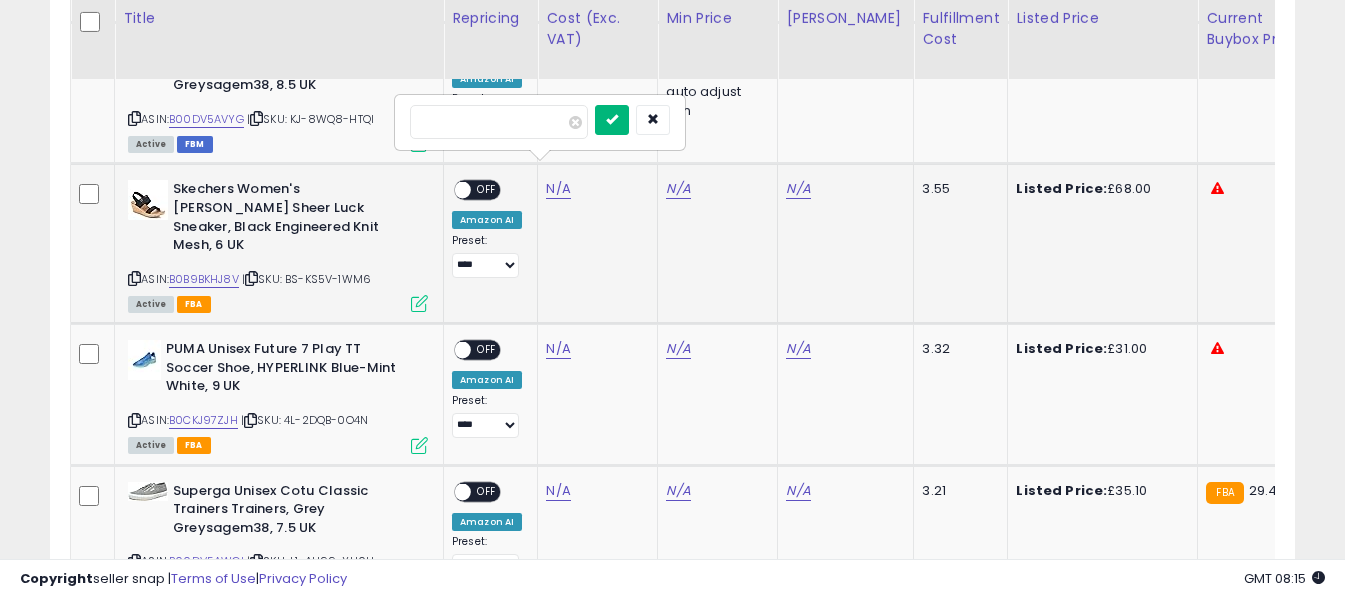 type on "*****" 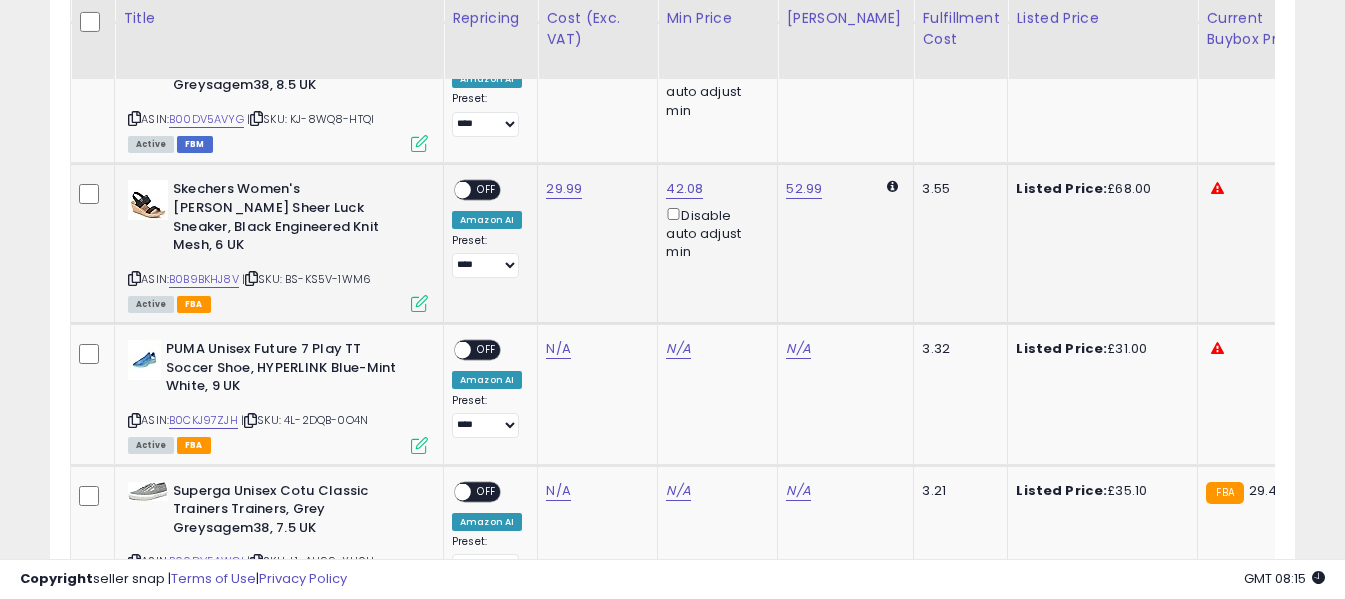 click on "OFF" at bounding box center (487, 190) 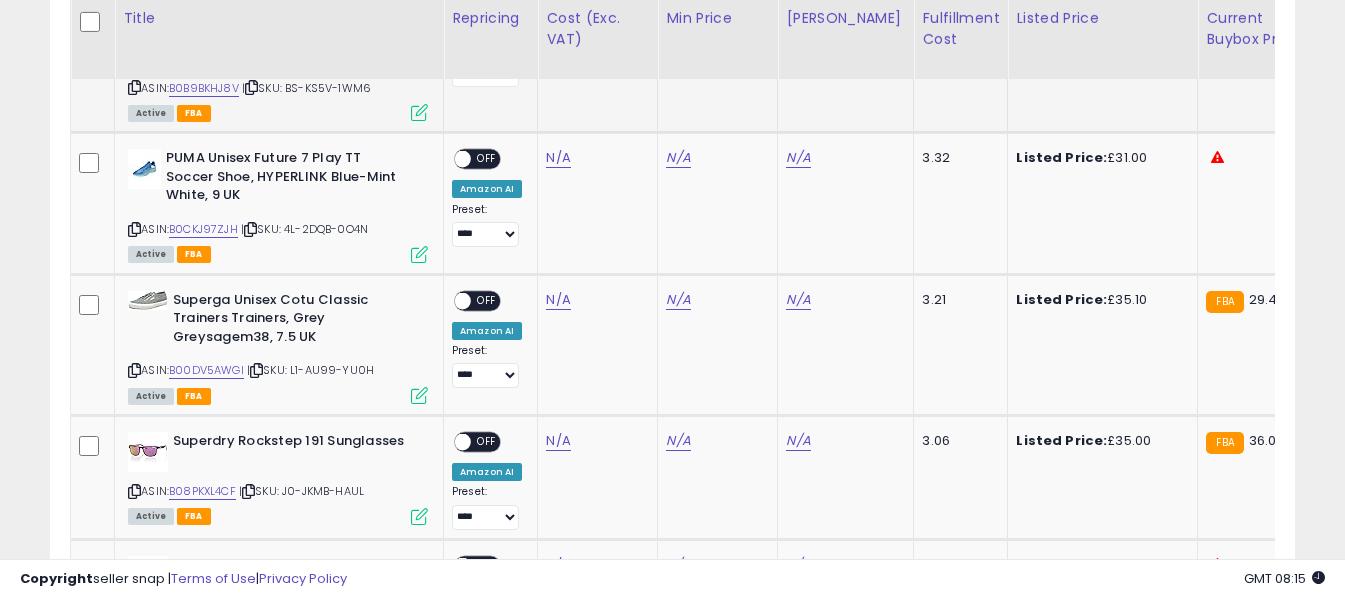 scroll, scrollTop: 1700, scrollLeft: 0, axis: vertical 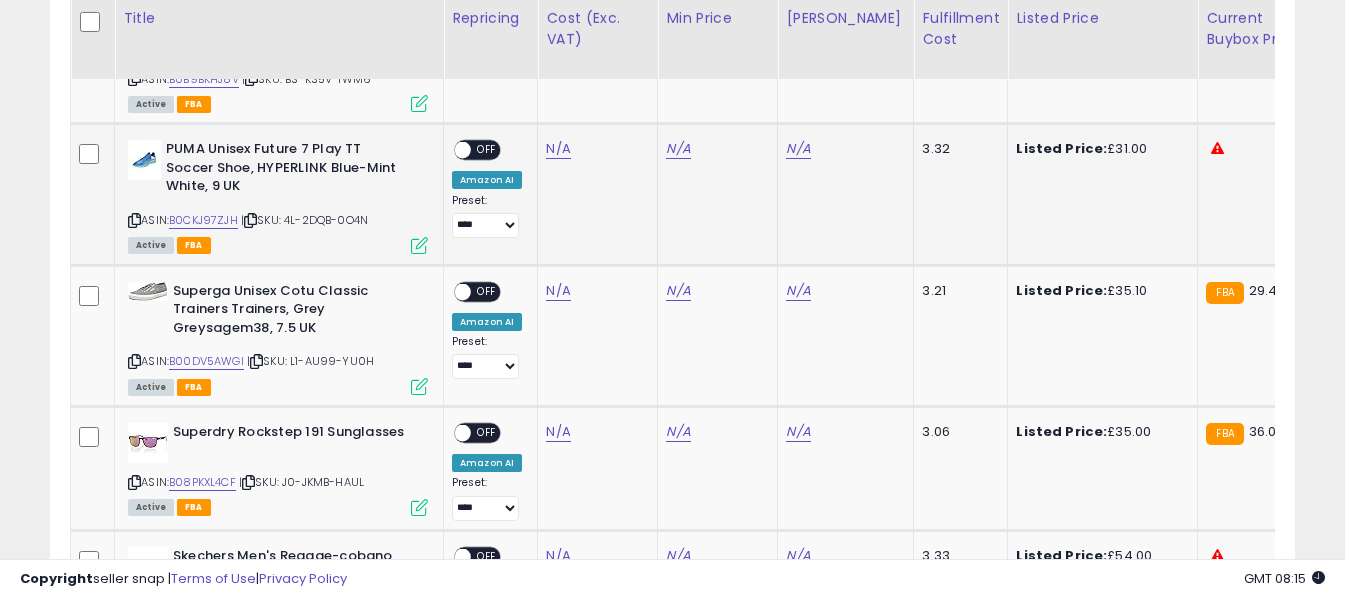 click at bounding box center [134, 220] 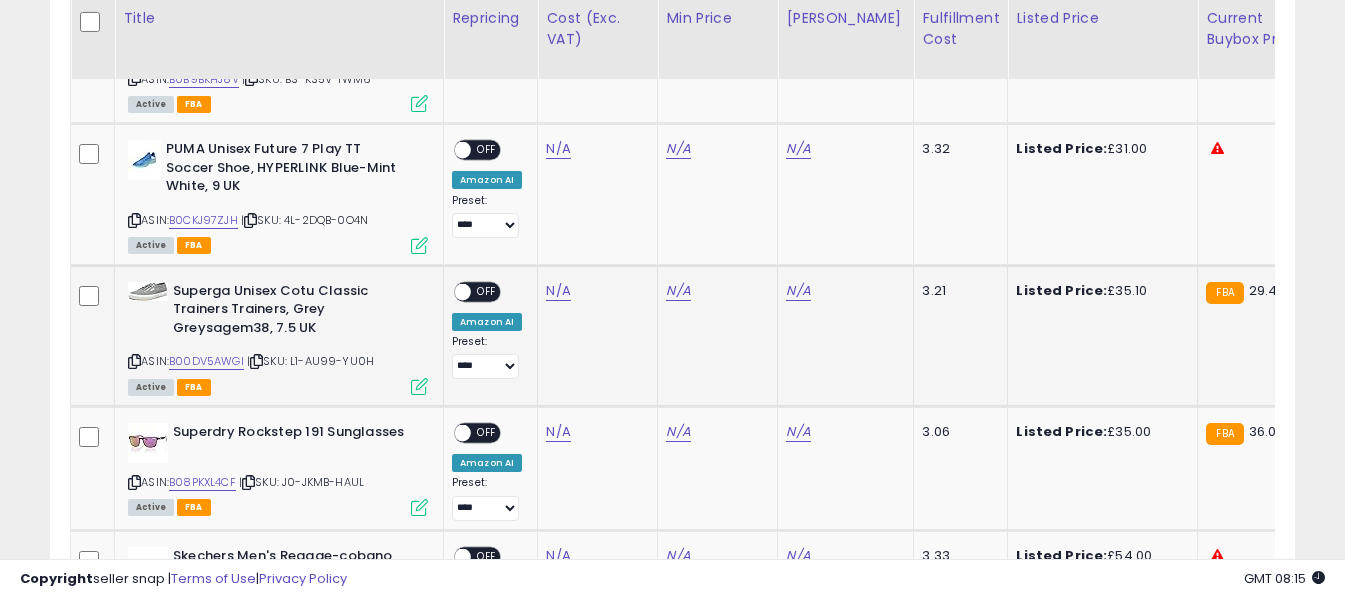 click at bounding box center (134, 361) 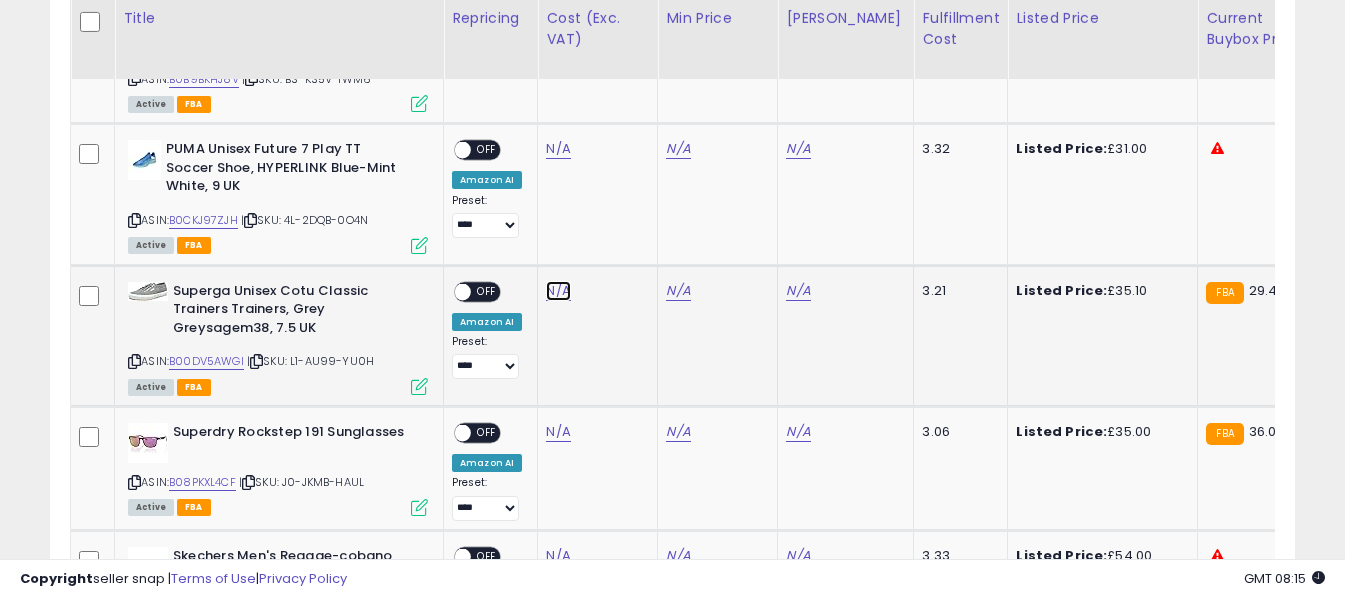 click on "N/A" at bounding box center (558, -576) 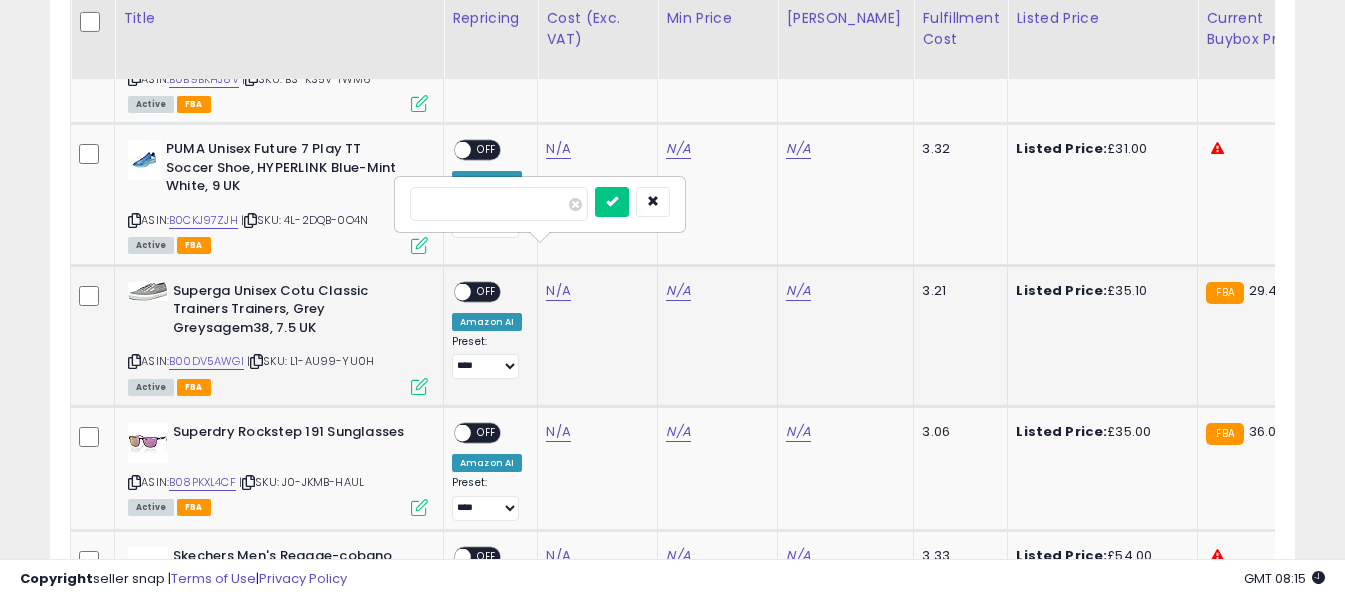 click at bounding box center [499, 204] 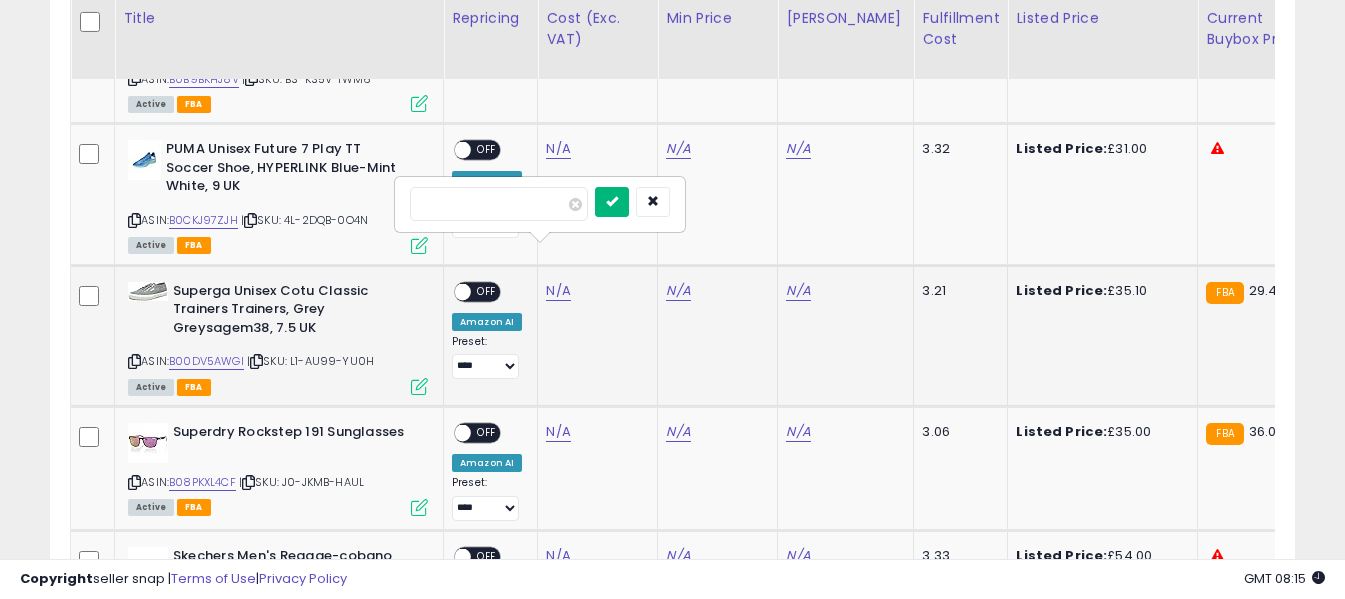 type on "*****" 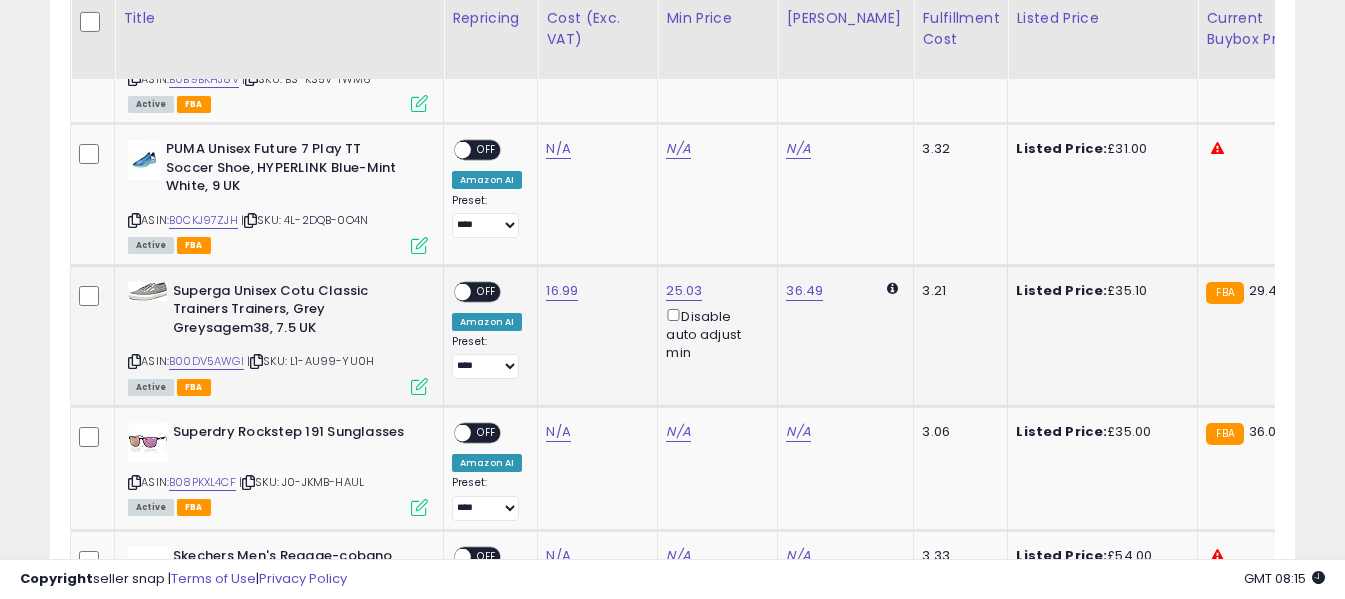 click on "OFF" at bounding box center [487, 291] 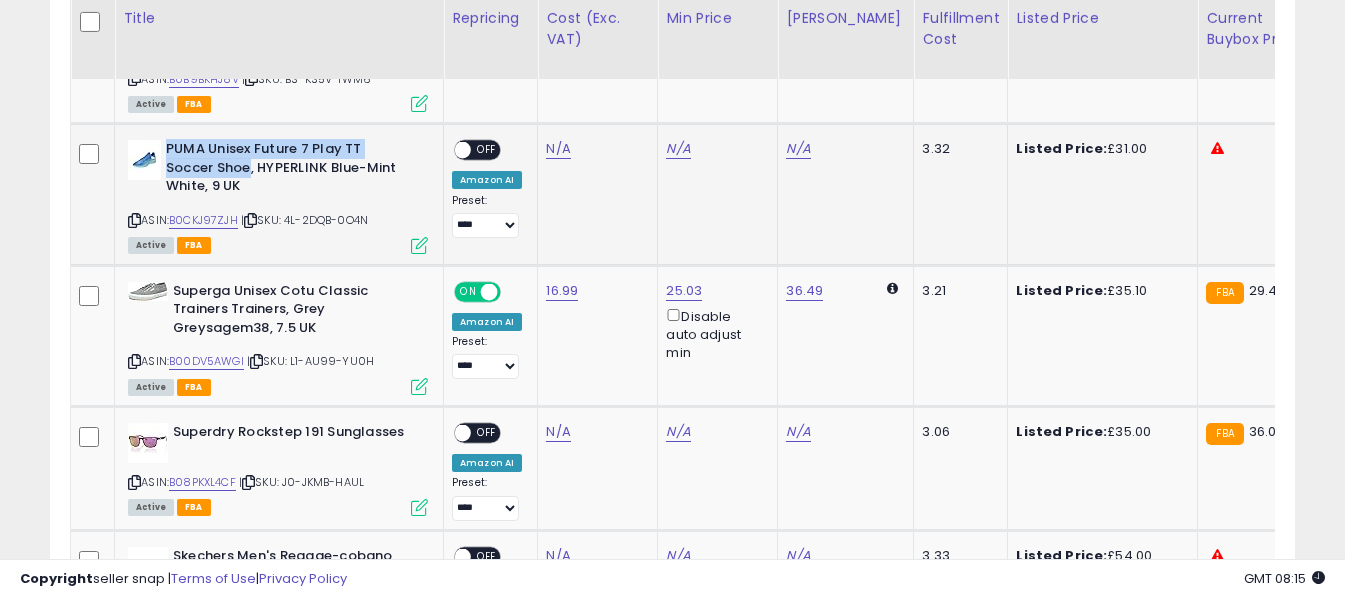 drag, startPoint x: 168, startPoint y: 108, endPoint x: 250, endPoint y: 128, distance: 84.40379 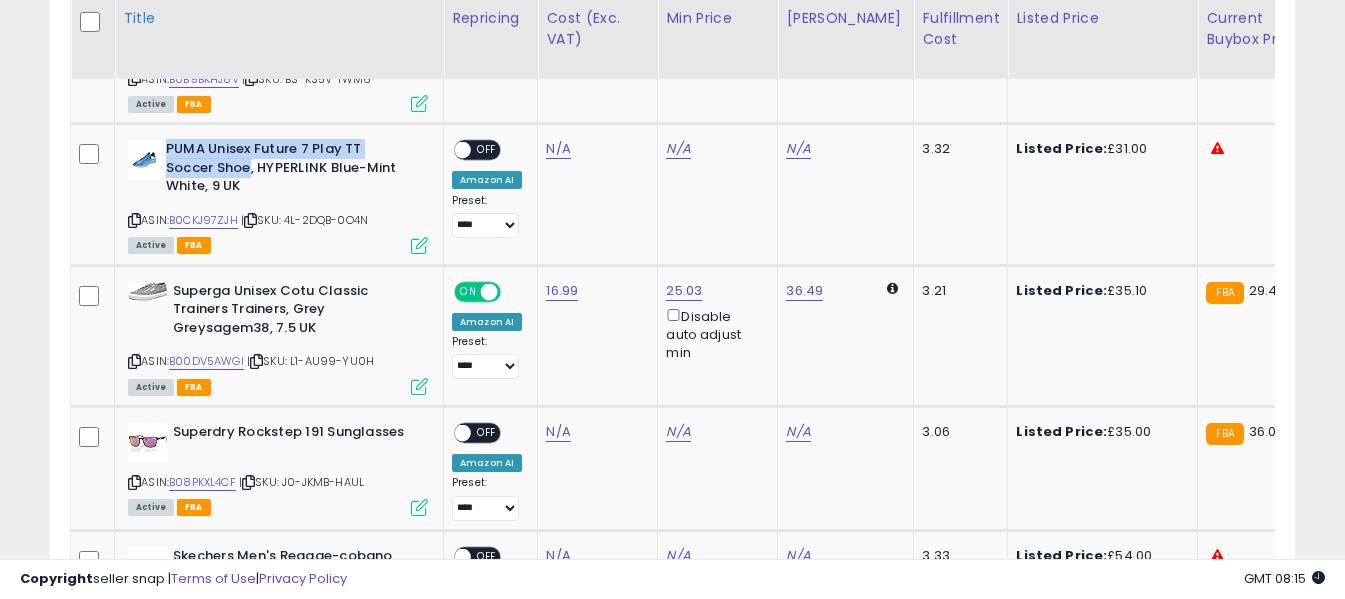 copy on "PUMA Unisex Future 7 Play TT Soccer Shoe" 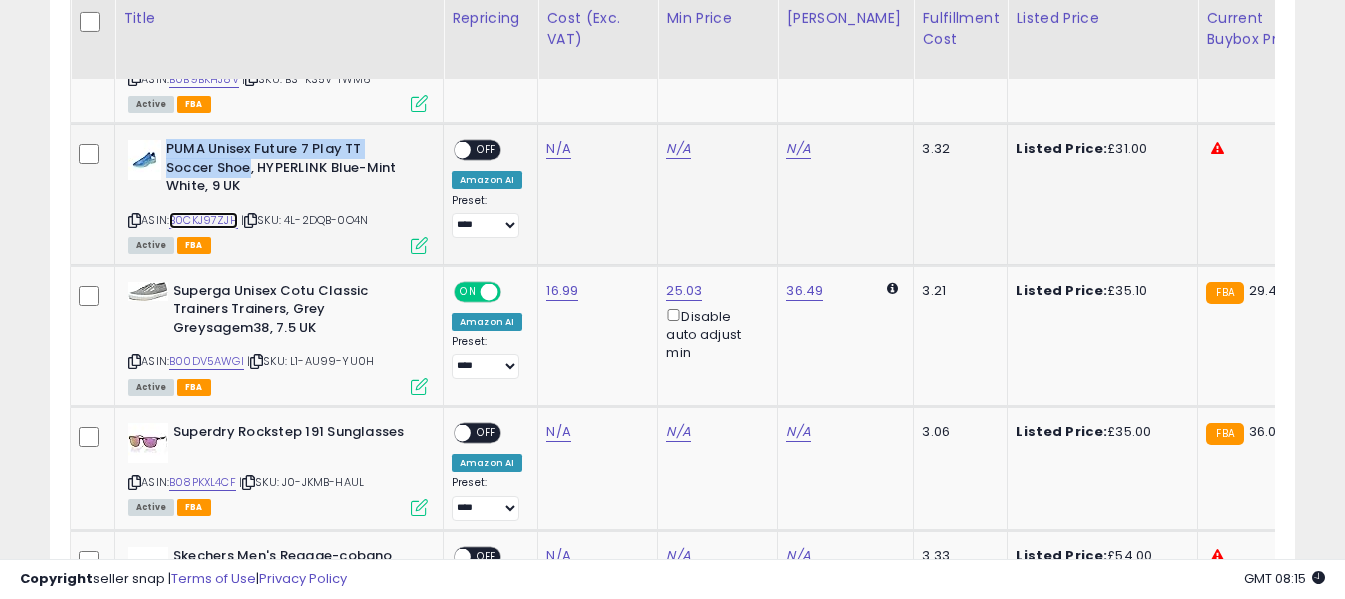 click on "B0CKJ97ZJH" at bounding box center [203, 220] 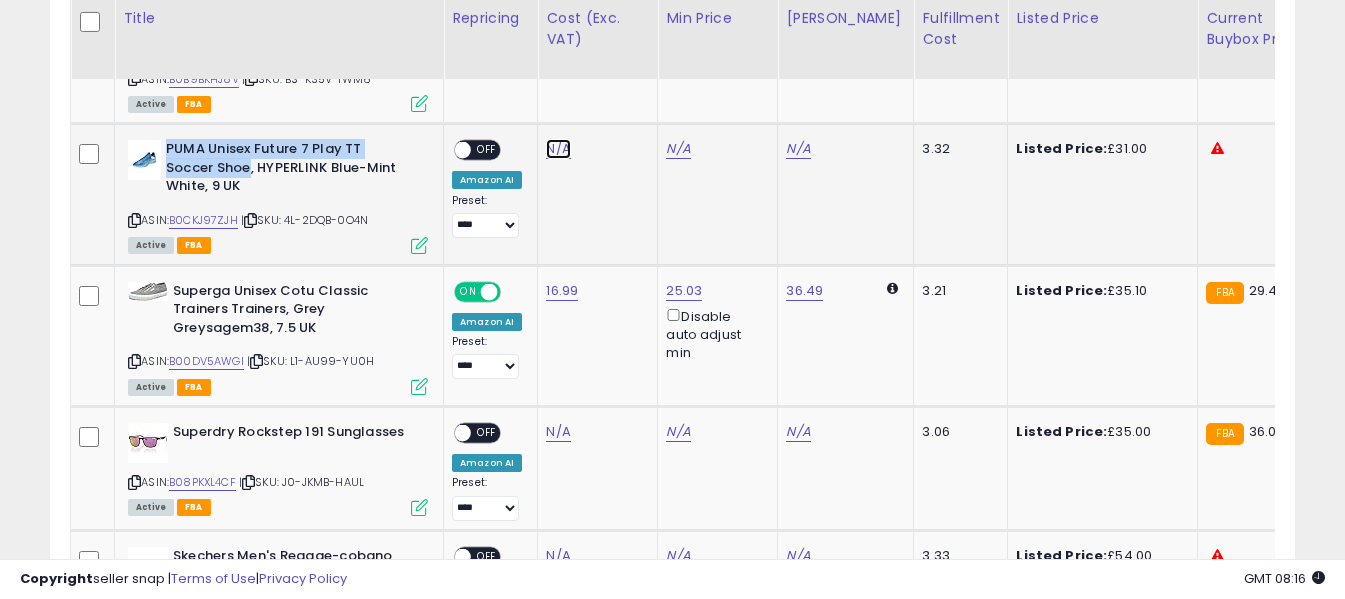 click on "N/A" at bounding box center [558, -576] 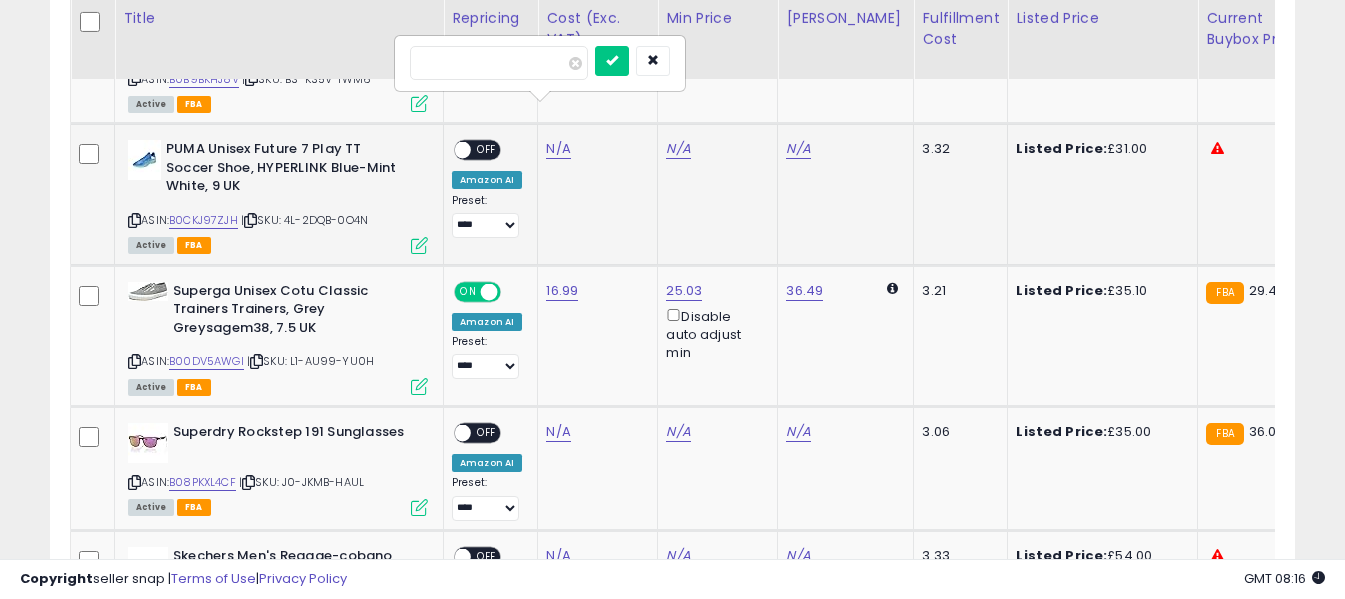 click at bounding box center (499, 63) 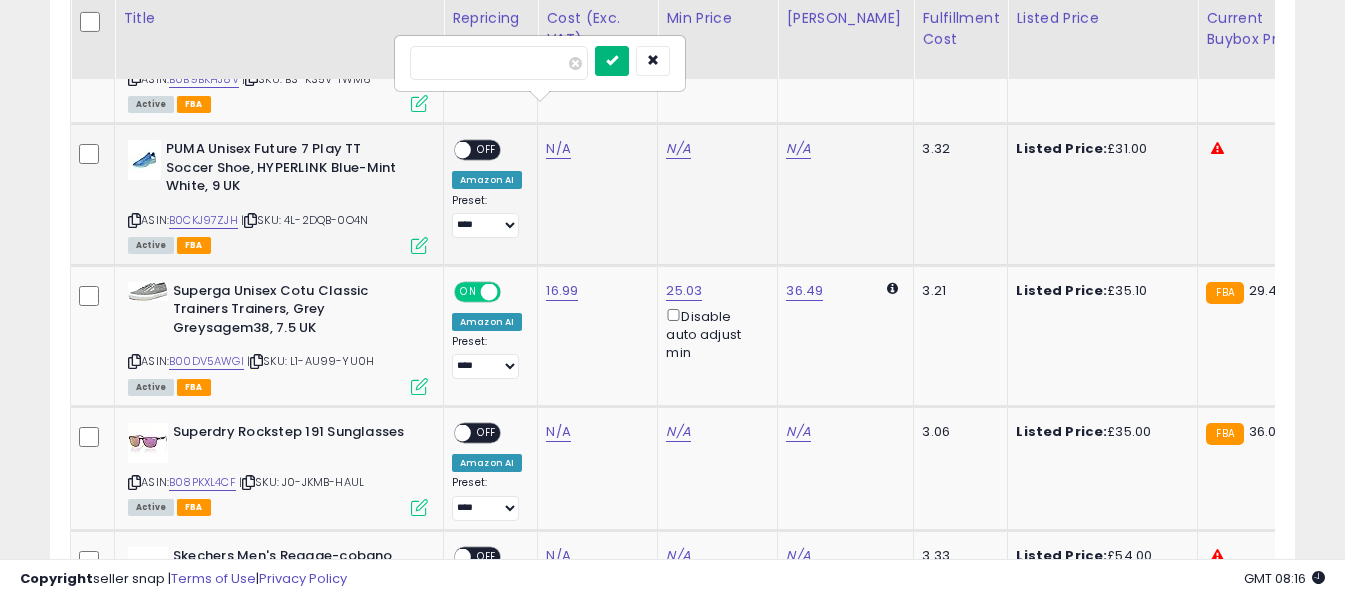 type on "*****" 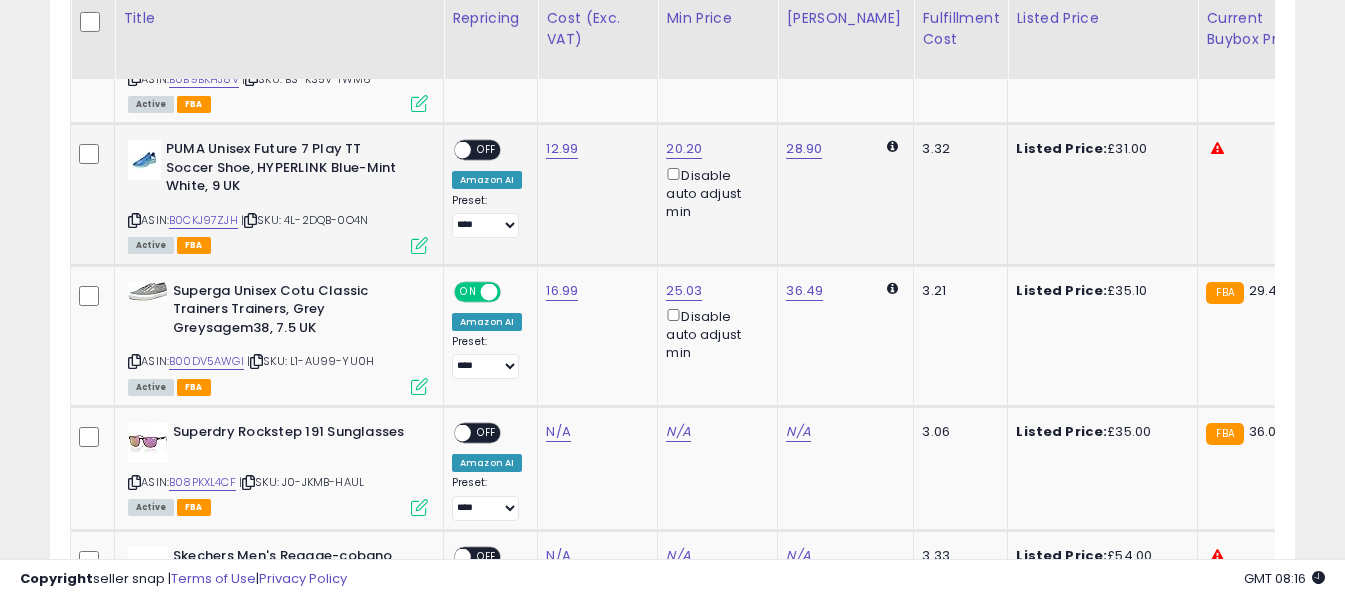 click on "ON   OFF" at bounding box center [477, 150] 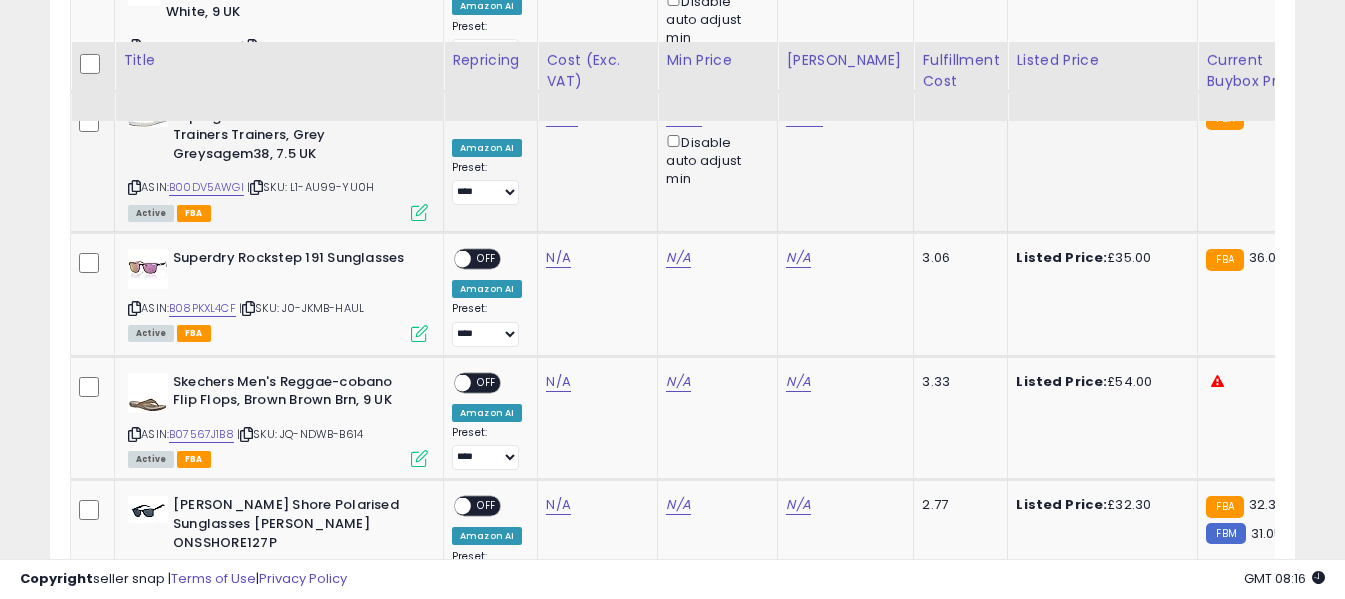 scroll, scrollTop: 2000, scrollLeft: 0, axis: vertical 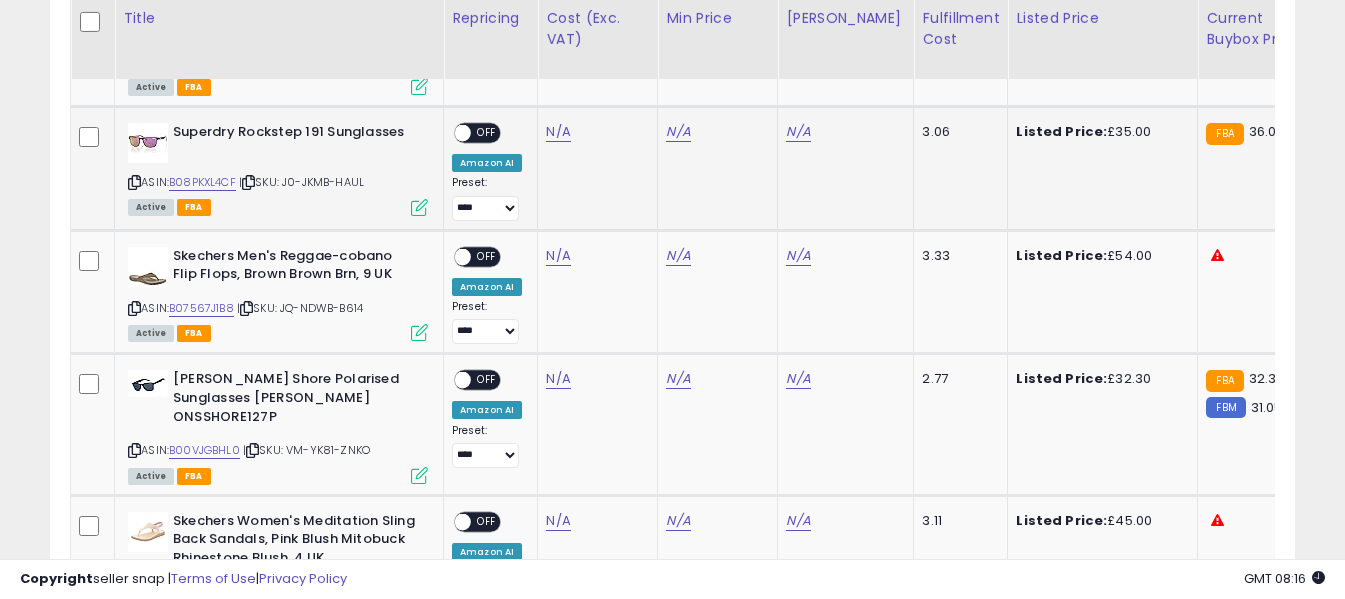 click on "ASIN:  B08PKXL4CF    |   SKU: J0-JKMB-HAUL Active FBA" at bounding box center (278, 168) 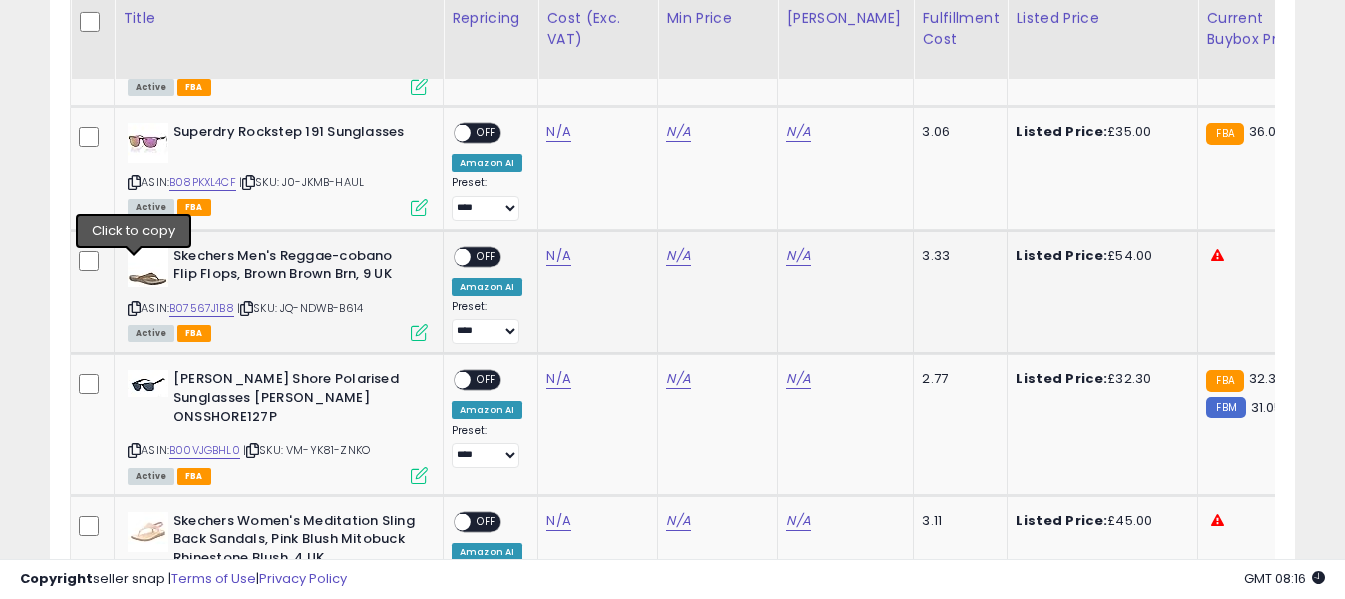 click at bounding box center [134, 308] 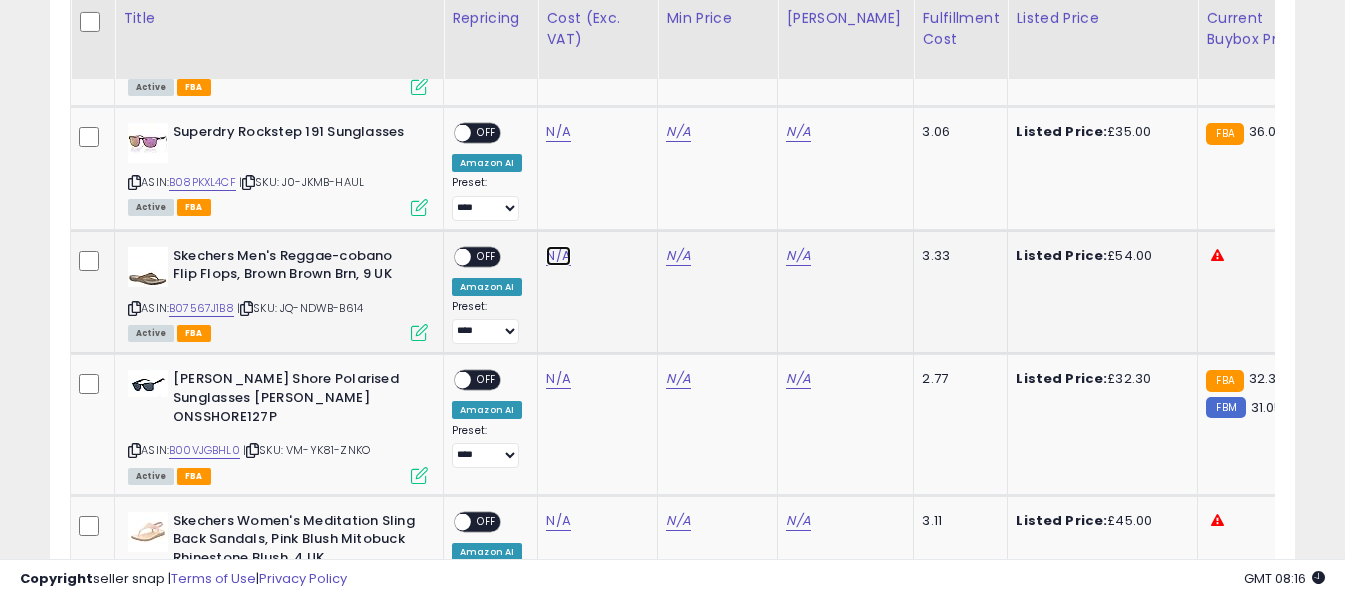 click on "N/A" at bounding box center (558, -876) 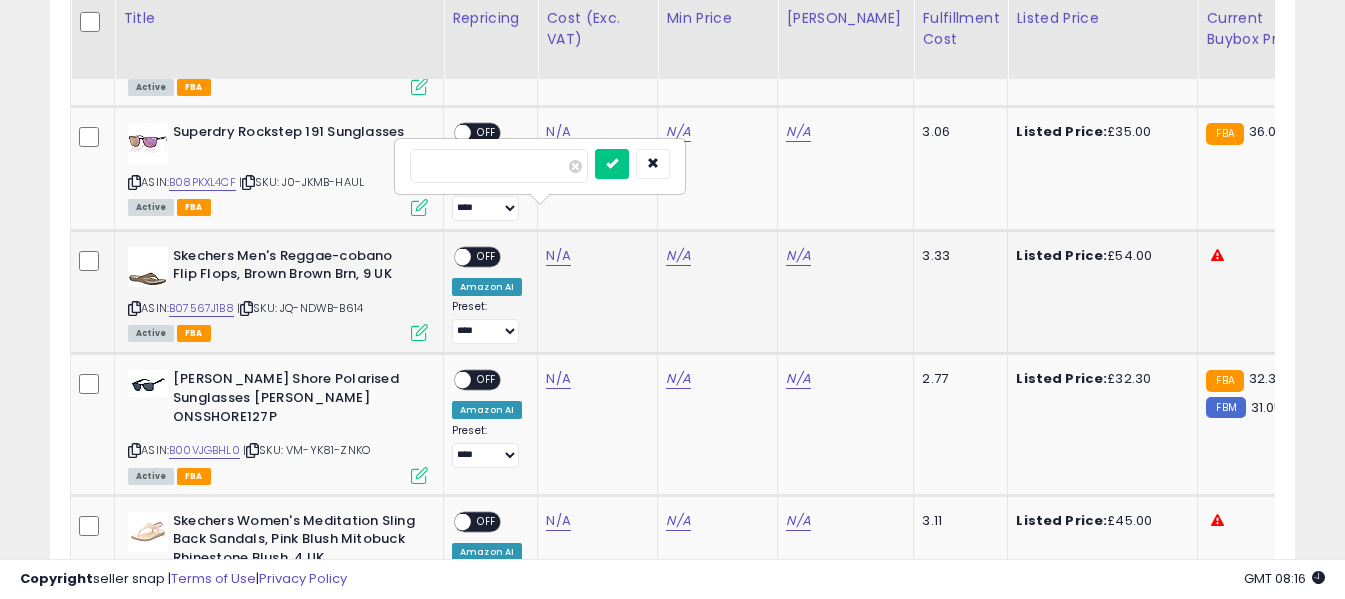 click at bounding box center [499, 166] 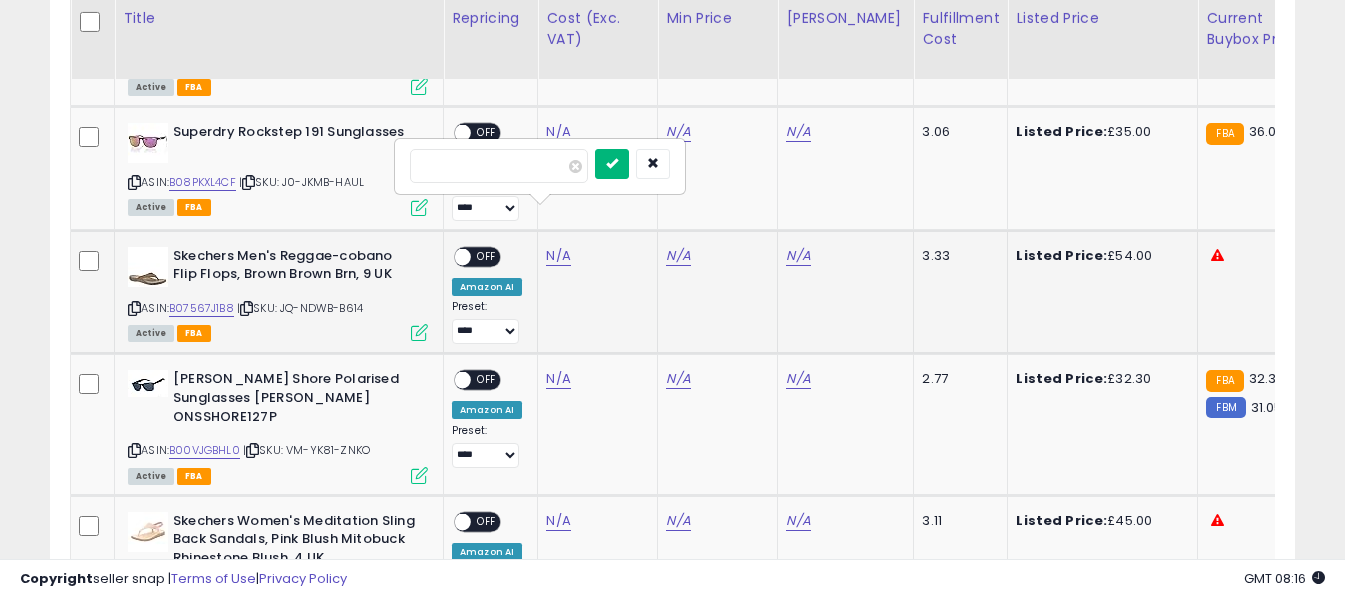 type on "*****" 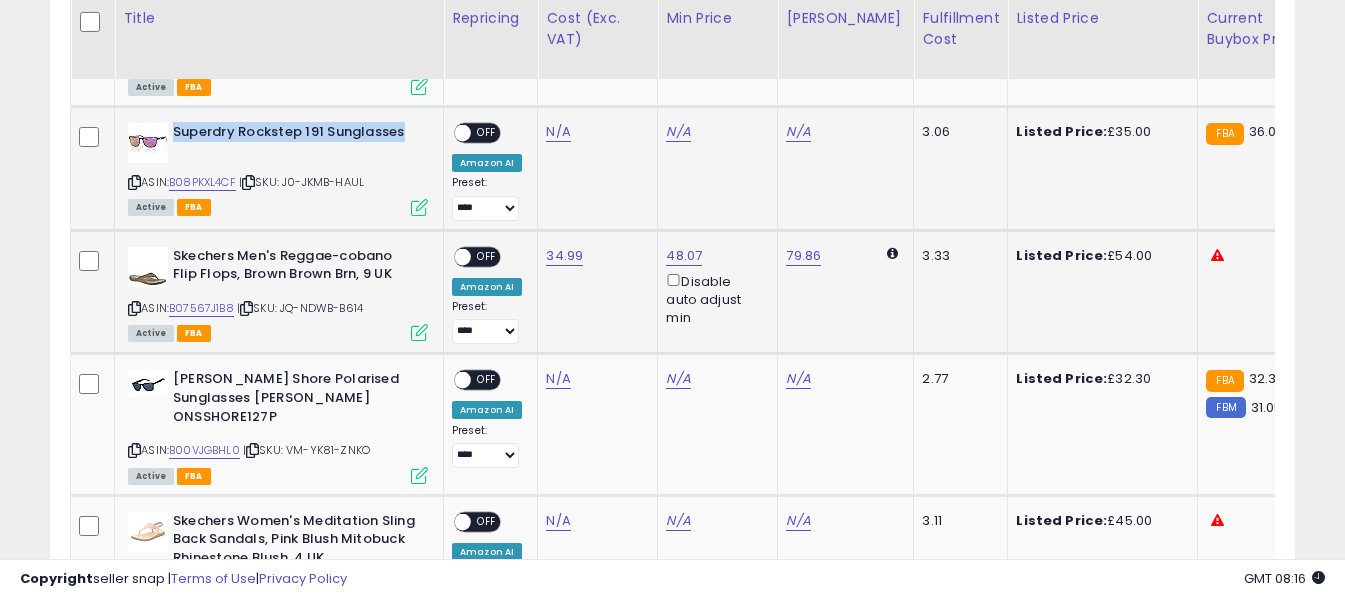 drag, startPoint x: 176, startPoint y: 93, endPoint x: 411, endPoint y: 98, distance: 235.05319 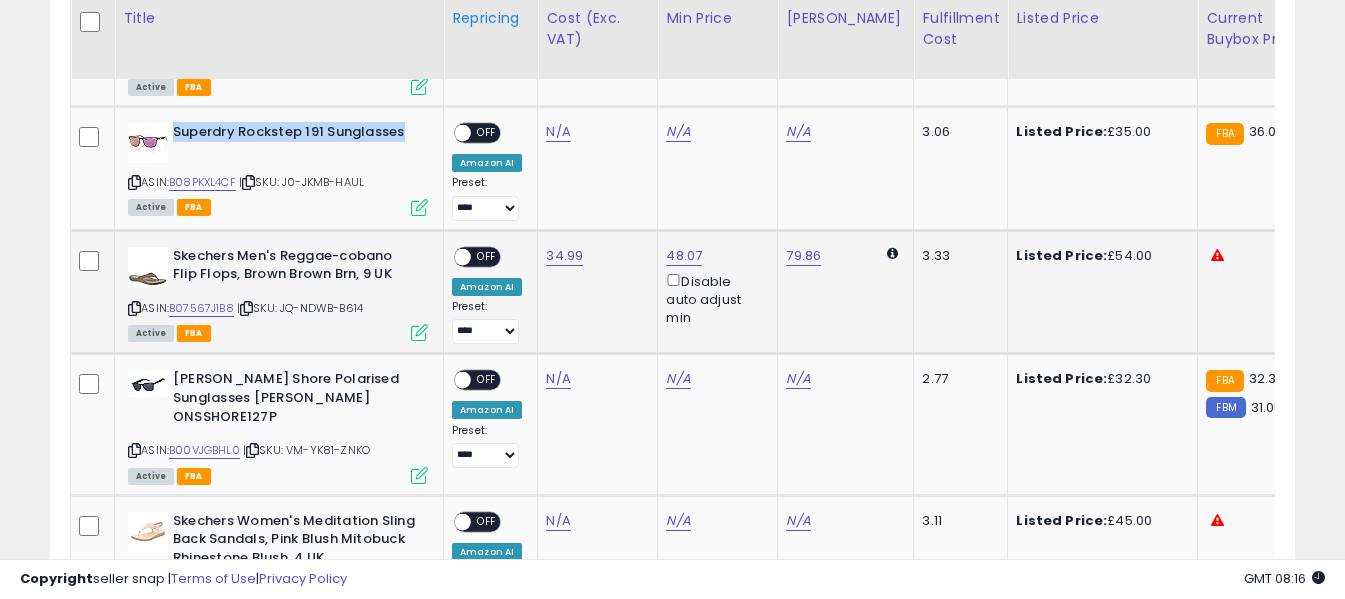 copy on "Superdry Rockstep 191 Sunglasses" 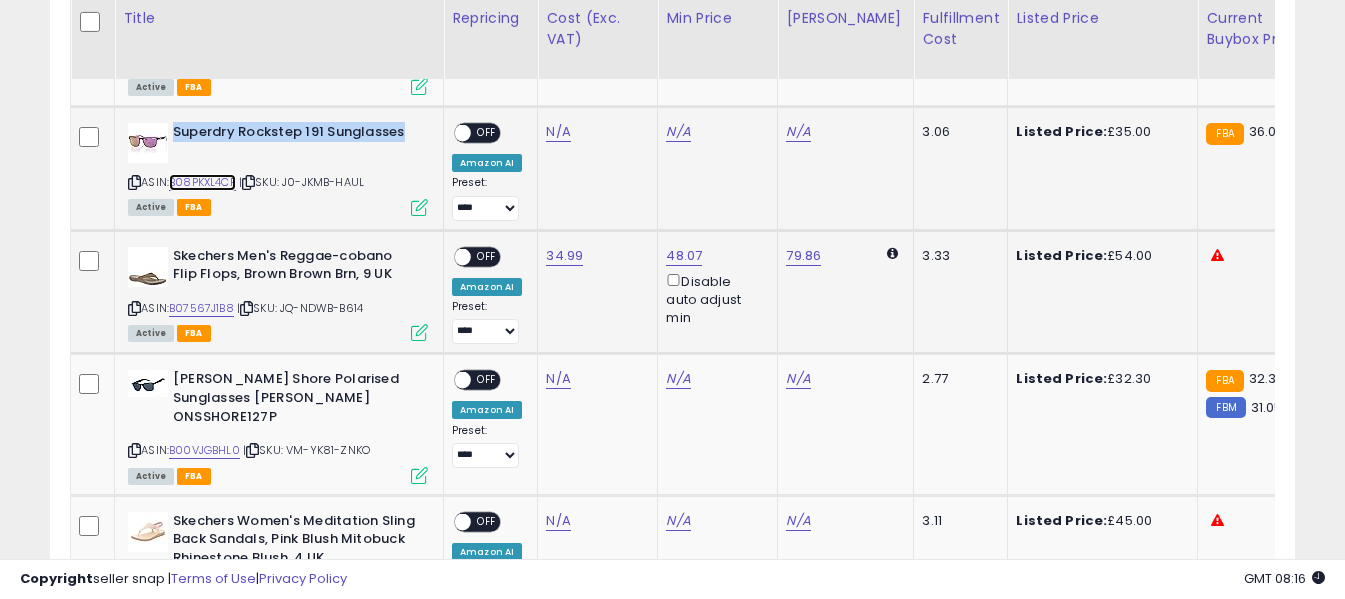 click on "B08PKXL4CF" at bounding box center (202, 182) 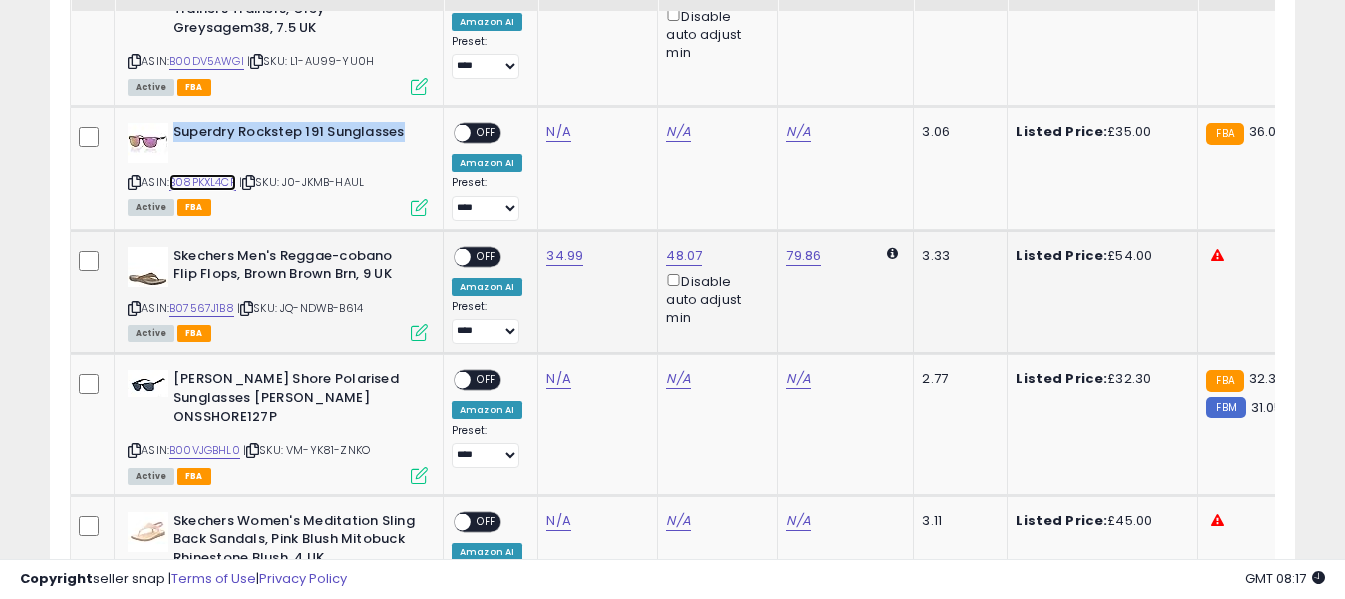 scroll, scrollTop: 1900, scrollLeft: 0, axis: vertical 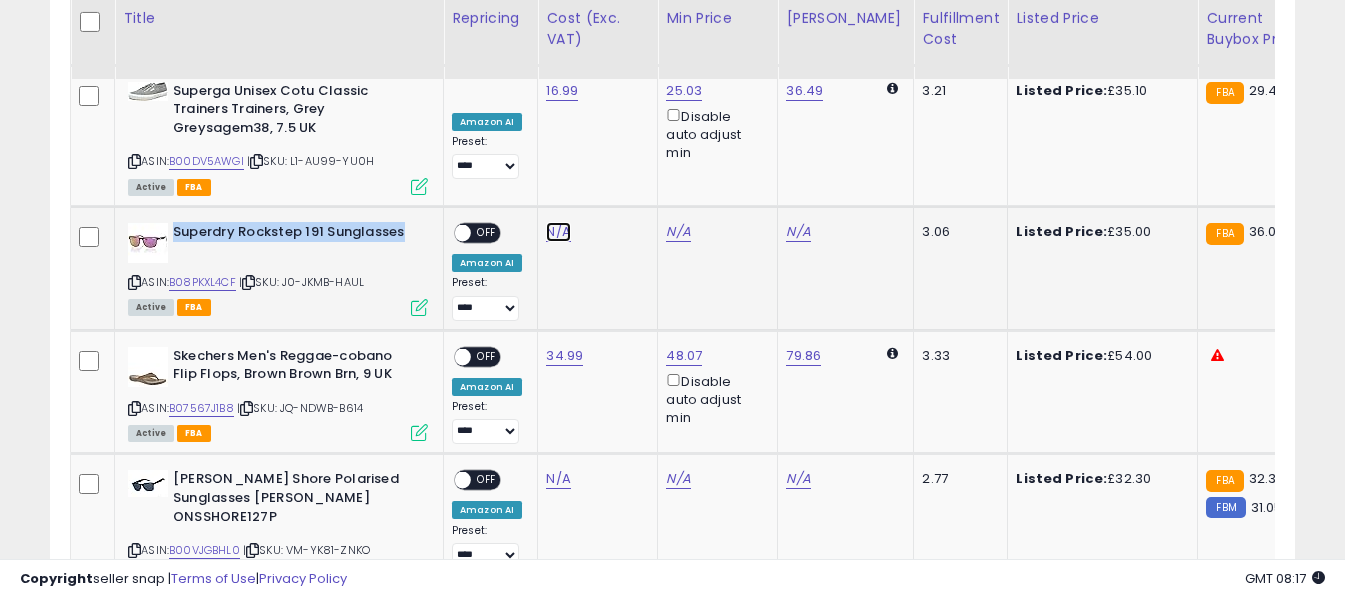 click on "N/A" at bounding box center [558, -776] 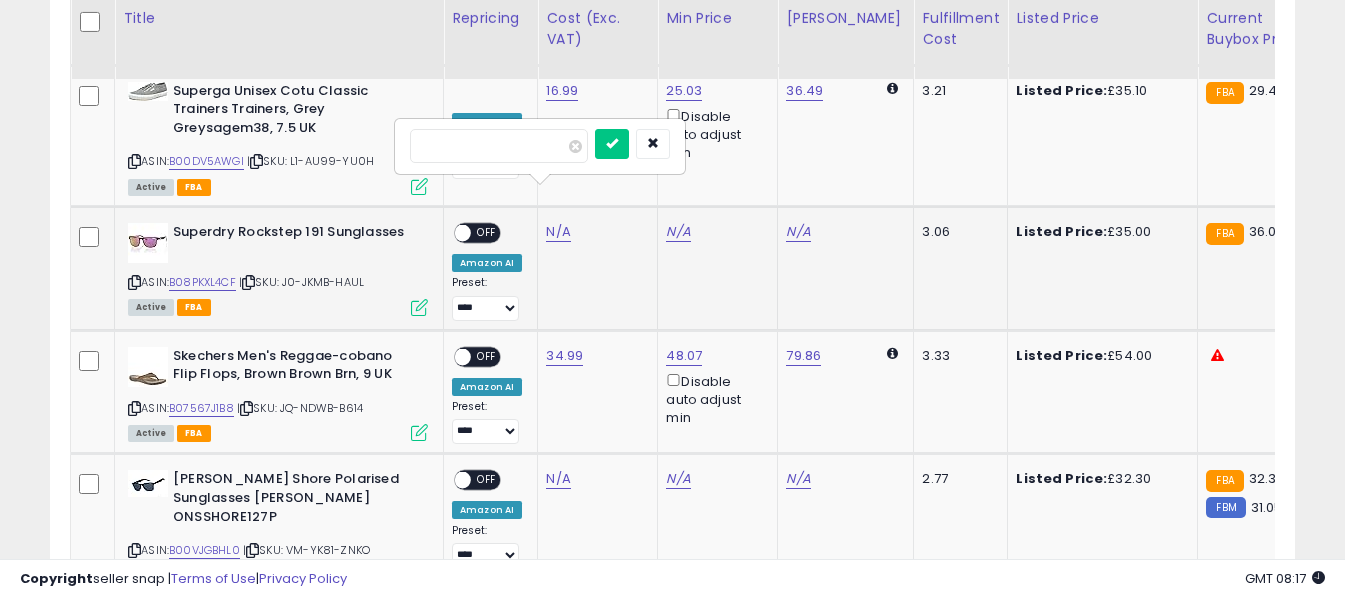 click at bounding box center (499, 146) 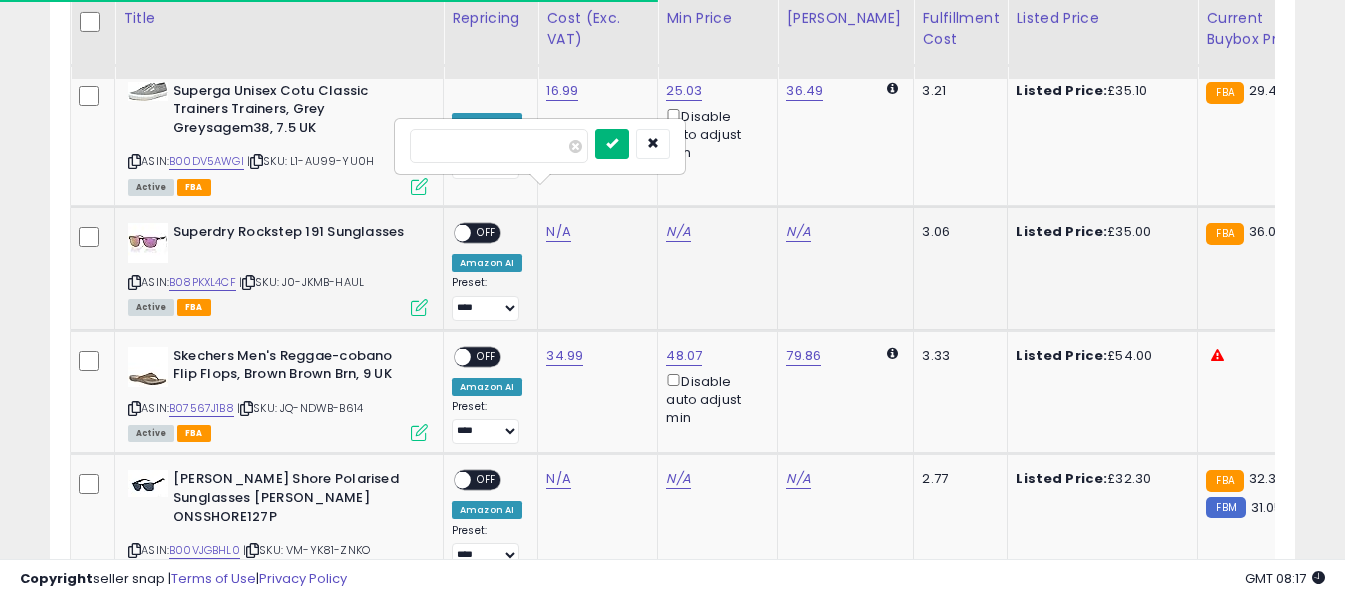 type on "*****" 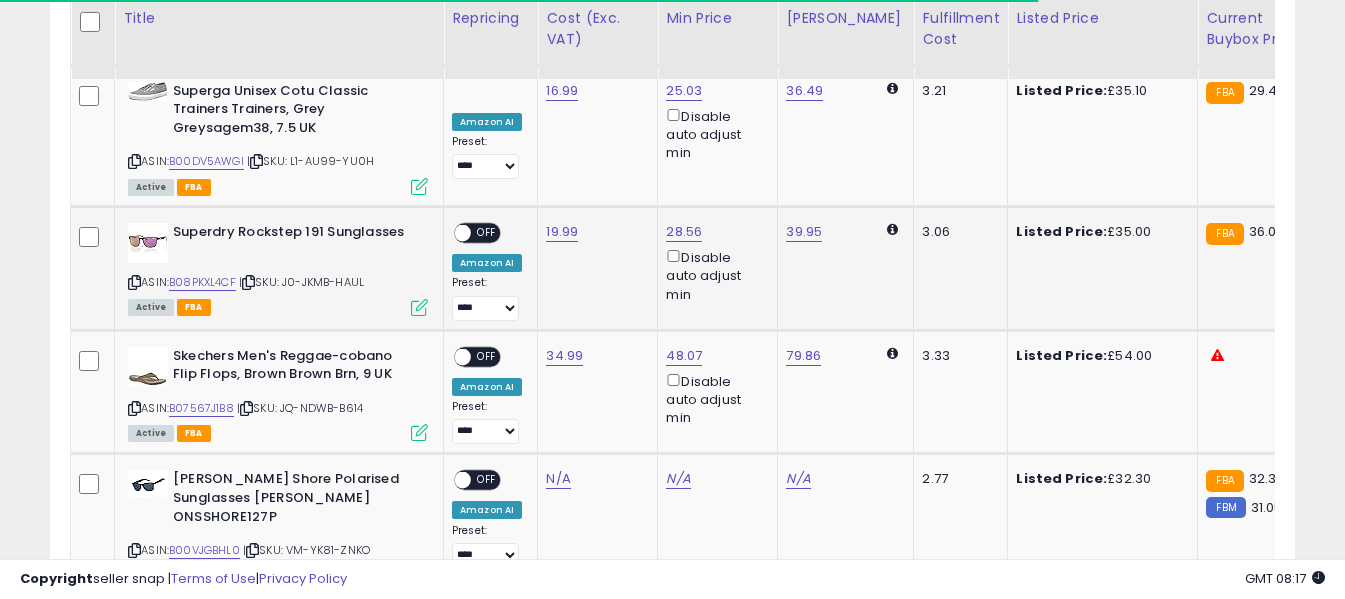 click on "OFF" at bounding box center [487, 233] 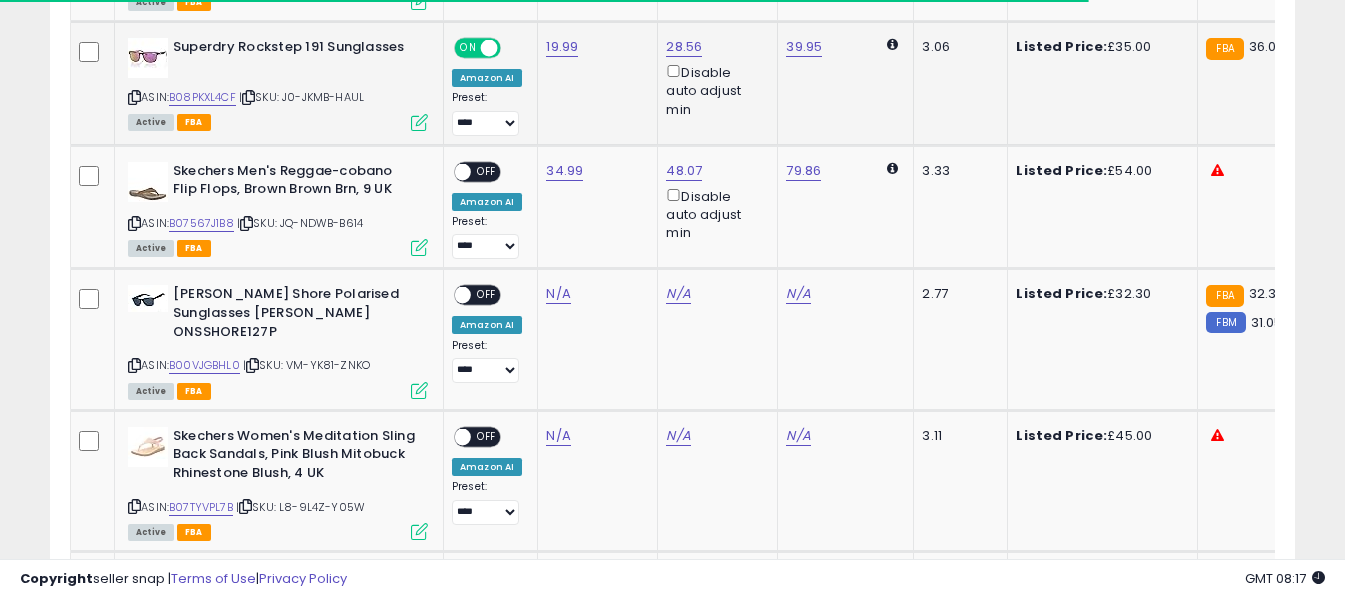 scroll, scrollTop: 2100, scrollLeft: 0, axis: vertical 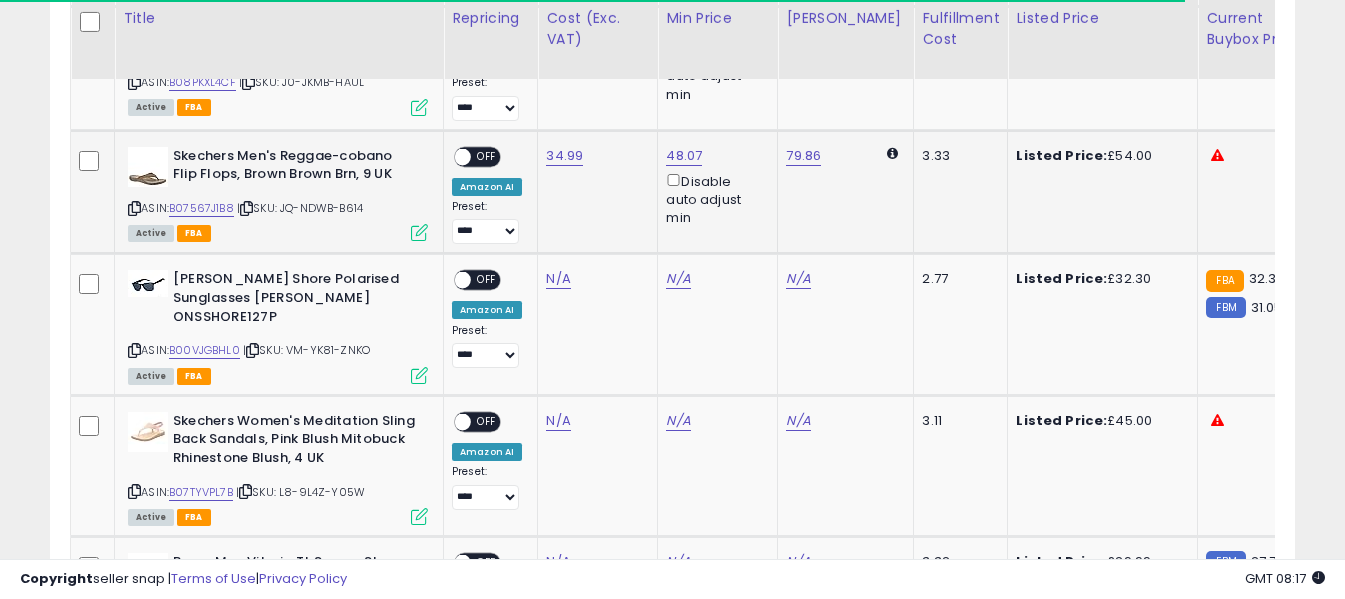 click on "OFF" at bounding box center (487, 156) 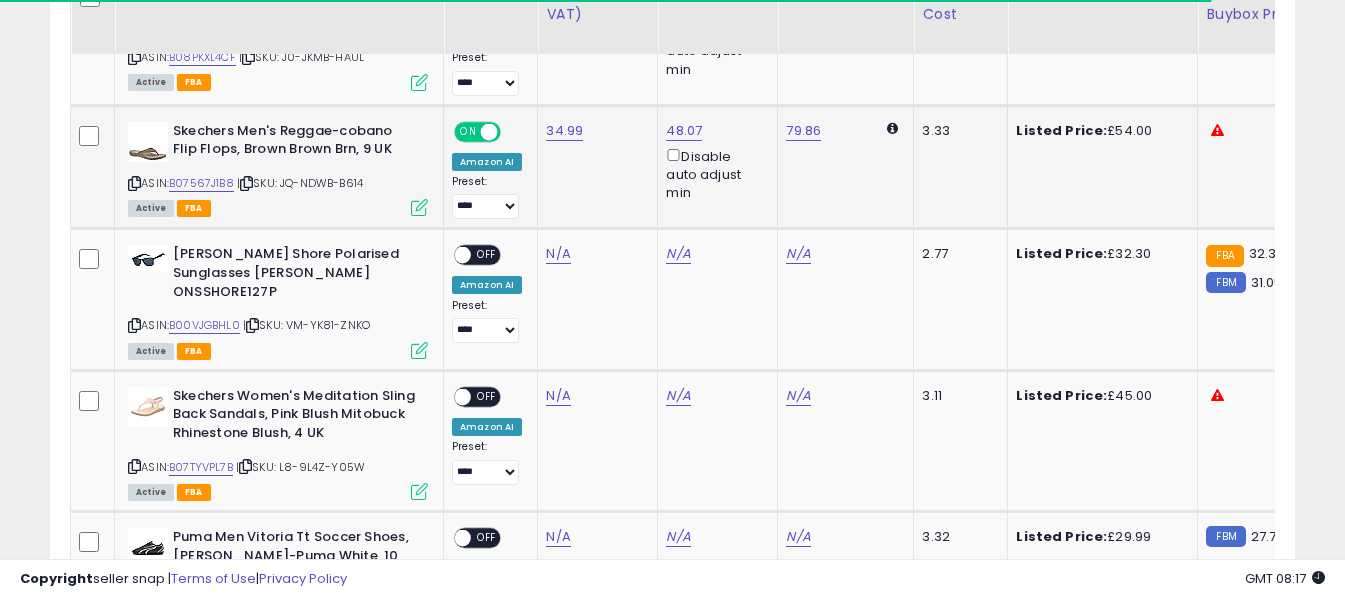 scroll, scrollTop: 2200, scrollLeft: 0, axis: vertical 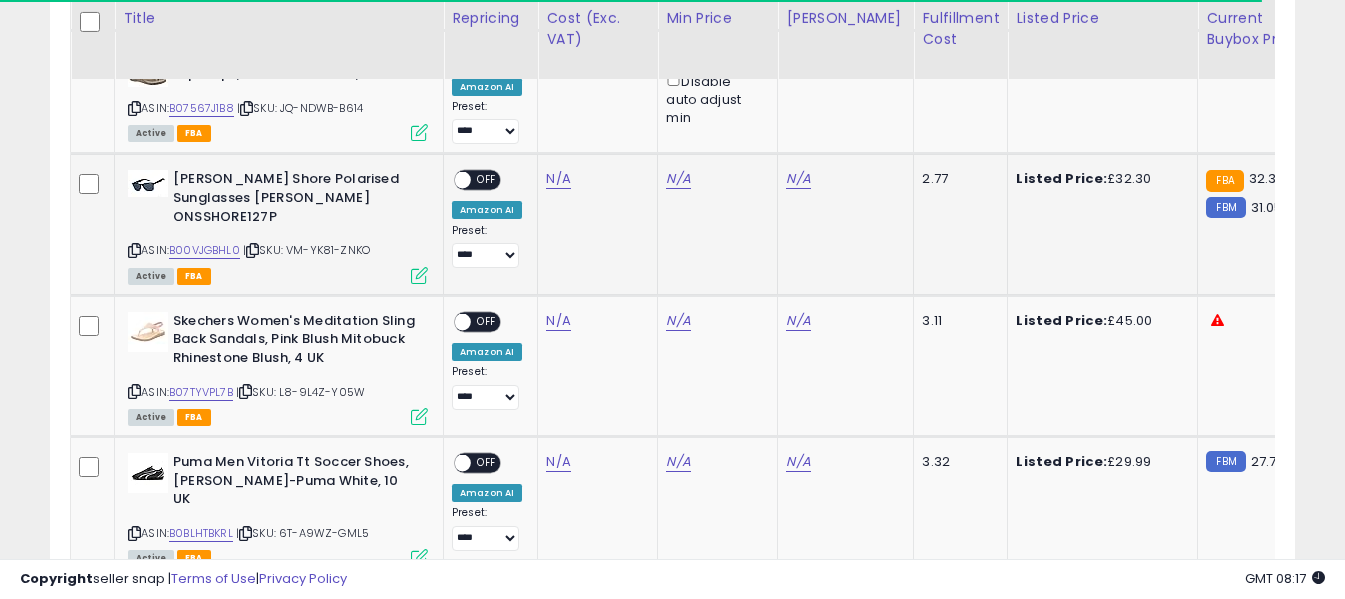 click at bounding box center [134, 250] 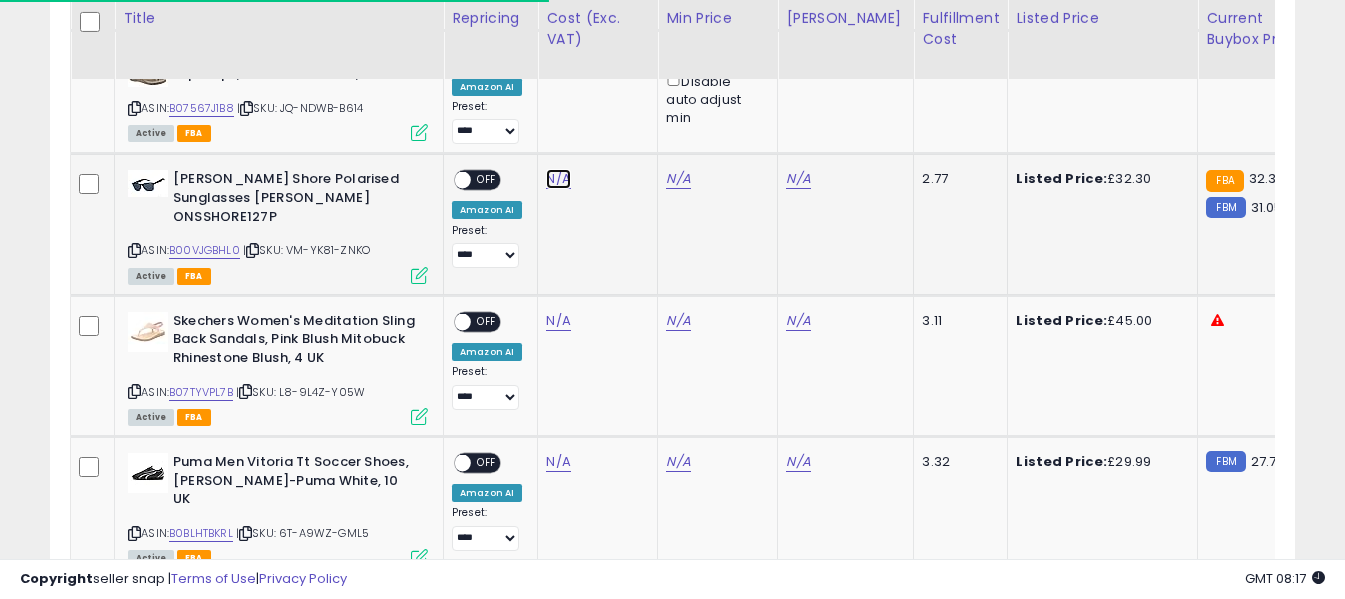 click on "N/A" at bounding box center [558, -1076] 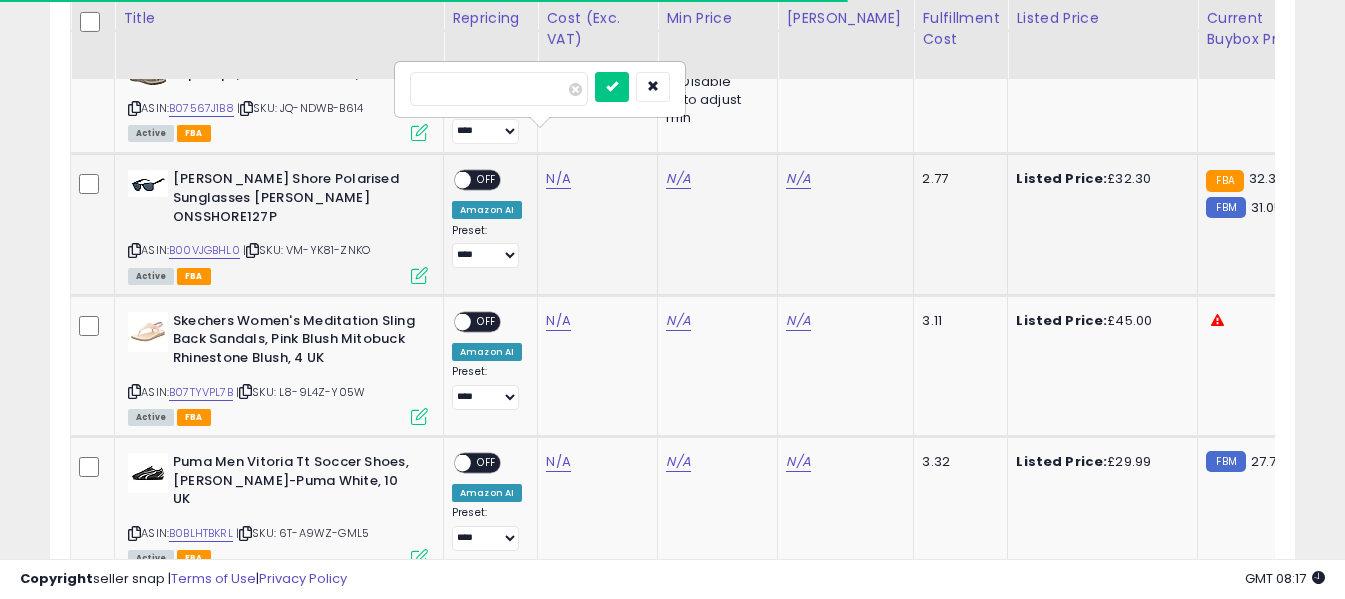 click at bounding box center (499, 89) 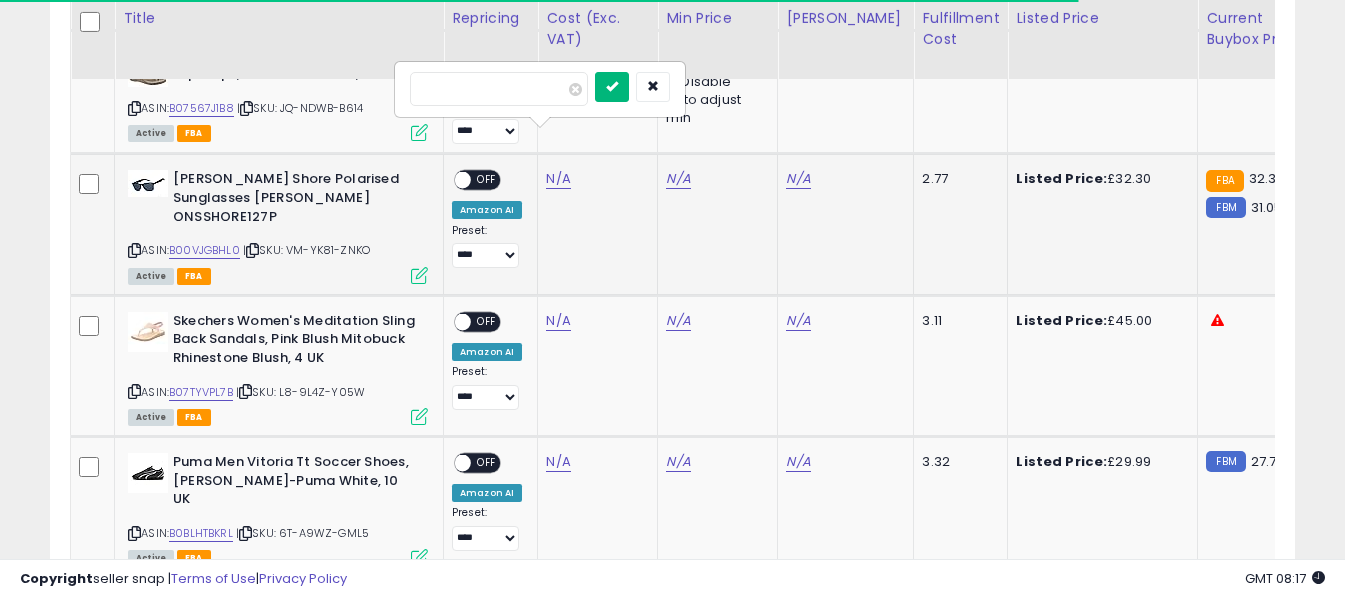 type on "*****" 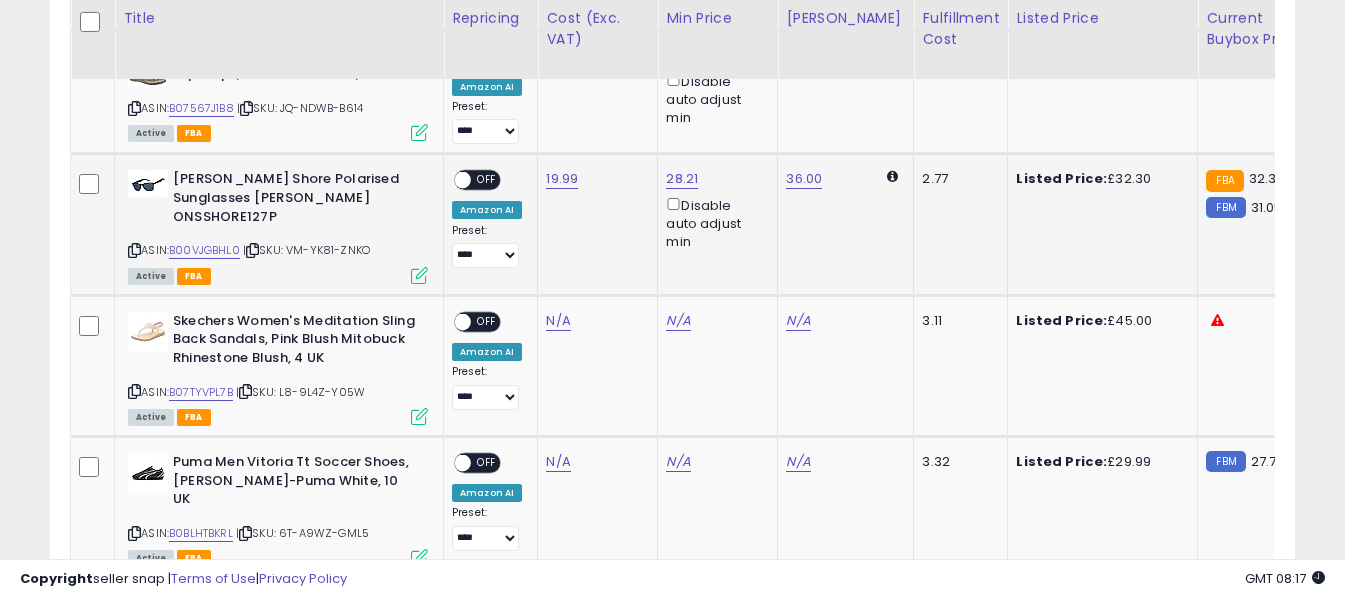 click on "OFF" at bounding box center (487, 180) 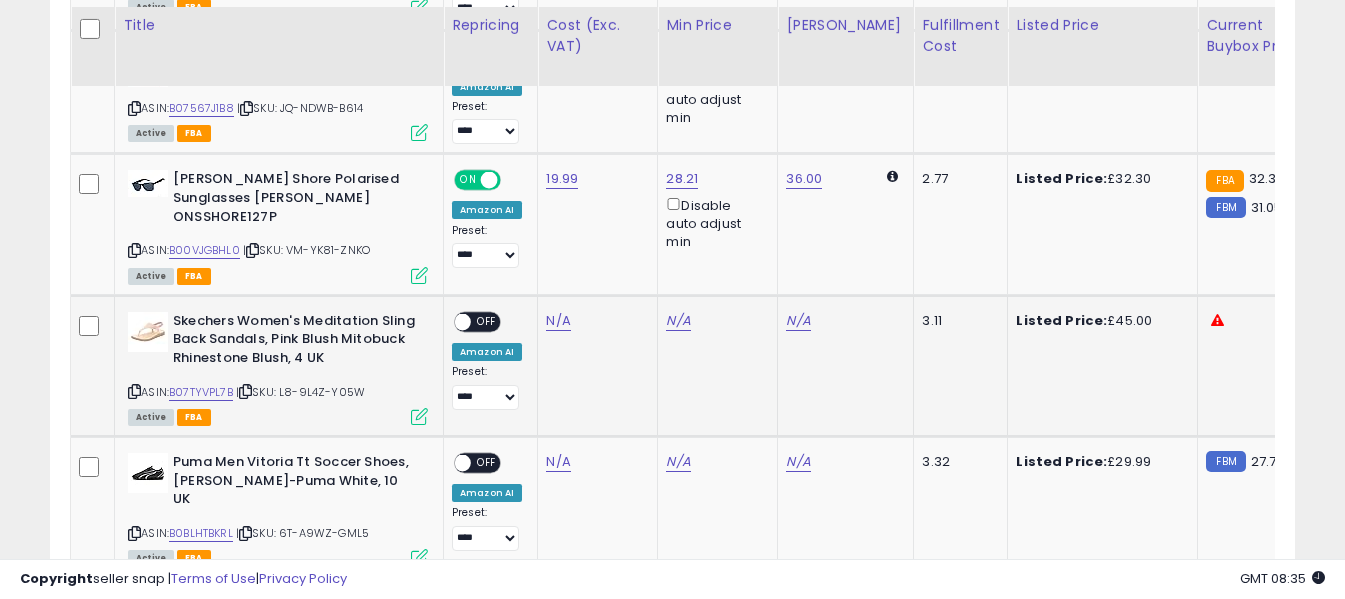 scroll, scrollTop: 2300, scrollLeft: 0, axis: vertical 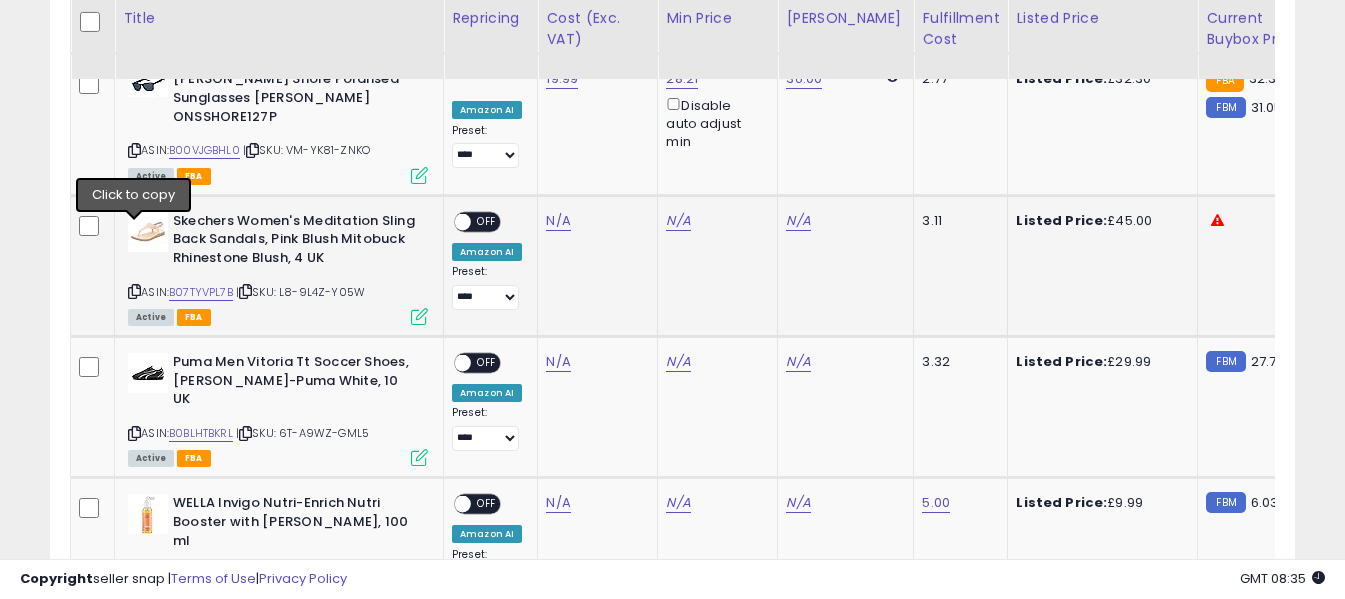 click at bounding box center [134, 291] 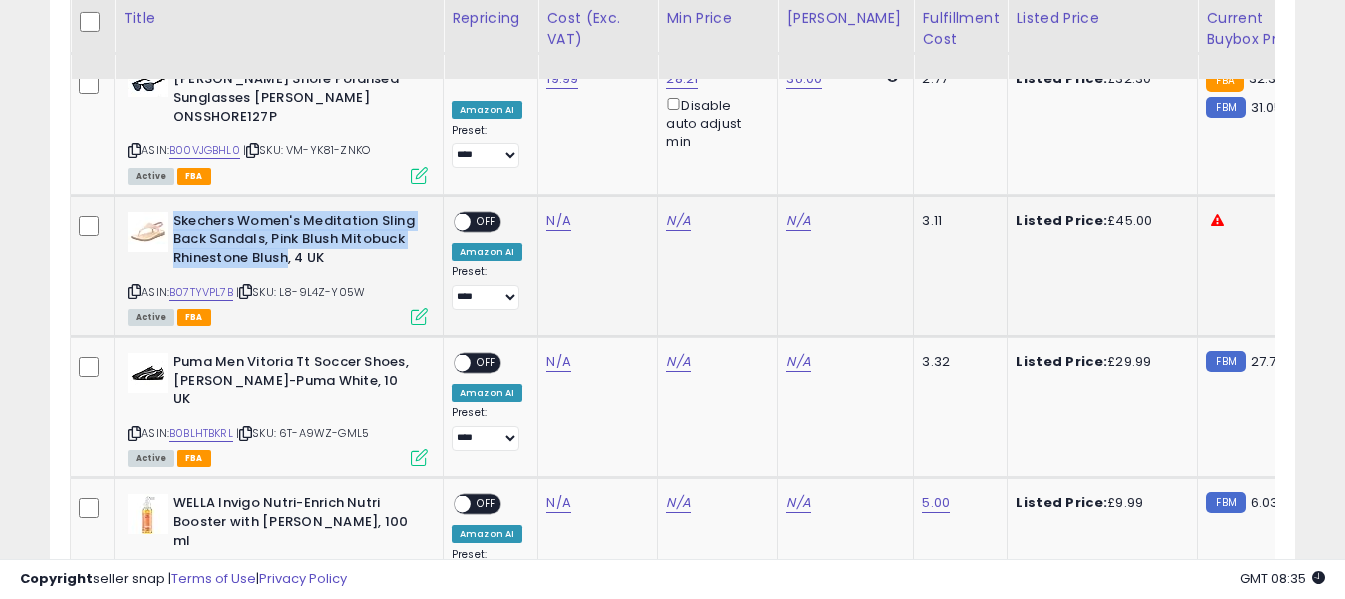 drag, startPoint x: 173, startPoint y: 159, endPoint x: 286, endPoint y: 196, distance: 118.90332 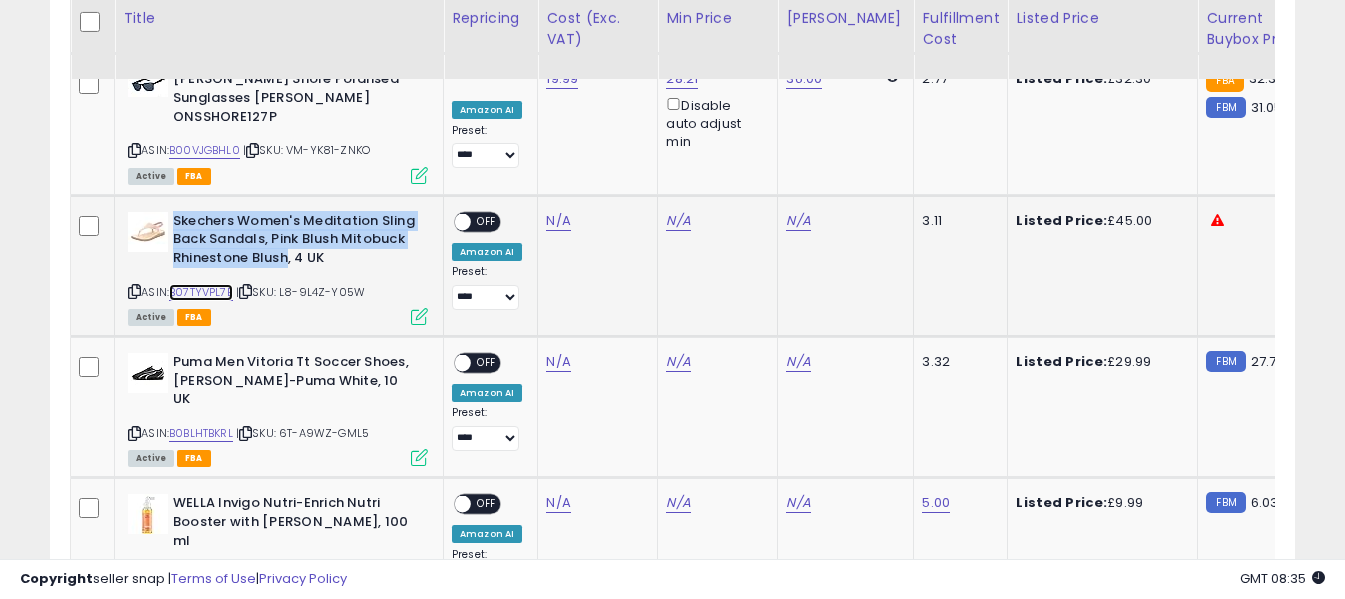 click on "B07TYVPL7B" at bounding box center [201, 292] 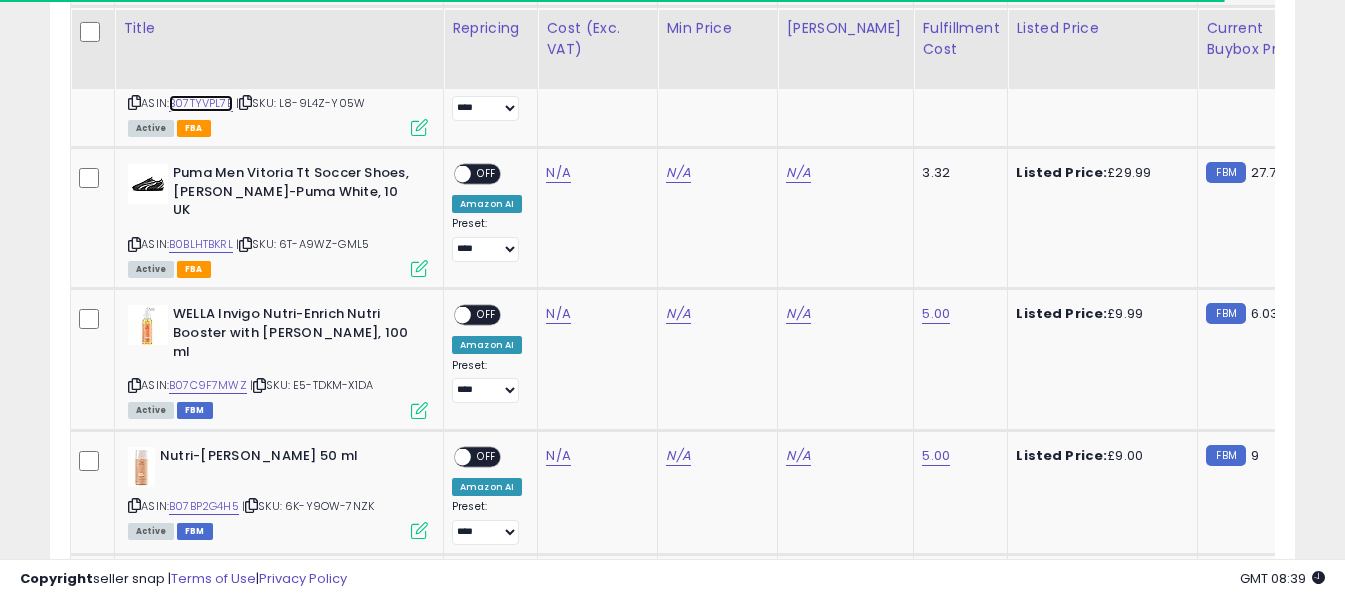 scroll, scrollTop: 2500, scrollLeft: 0, axis: vertical 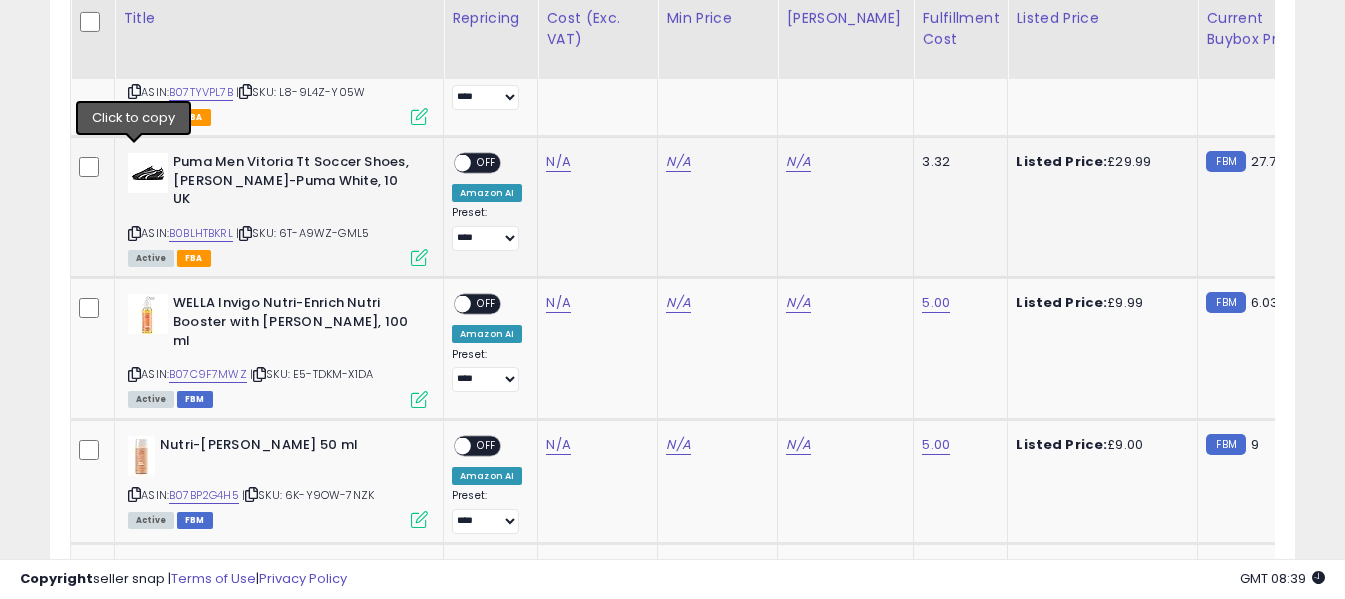 click at bounding box center (134, 233) 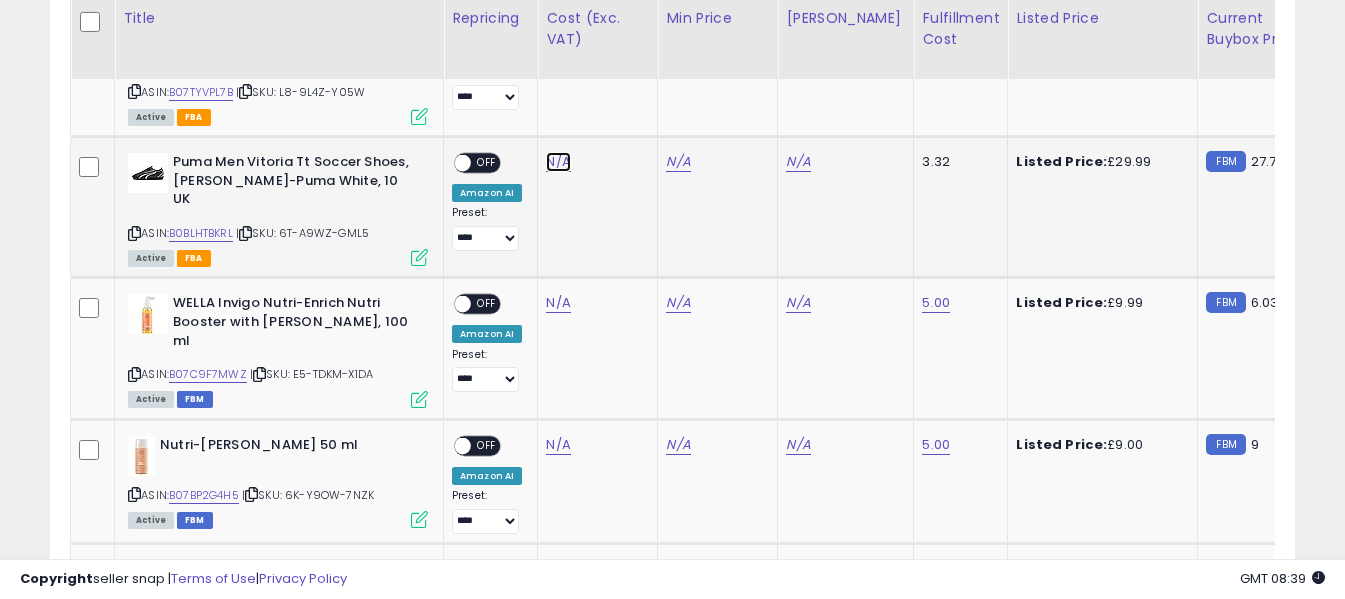 click on "N/A" at bounding box center [558, -1376] 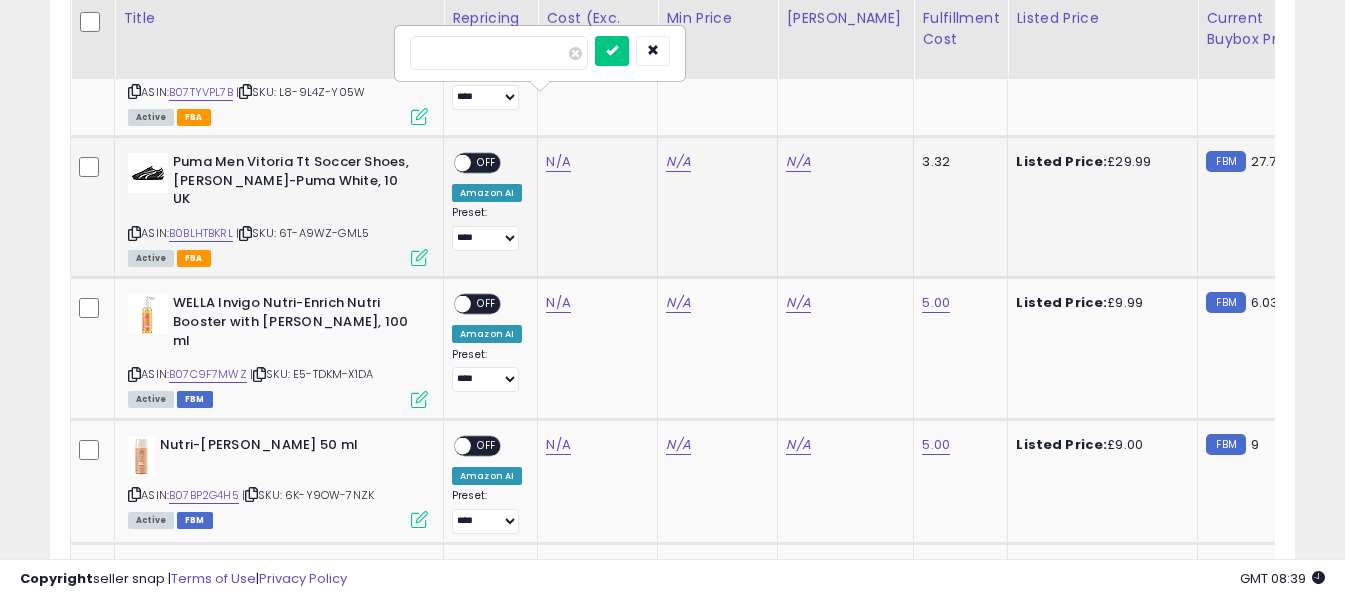 click at bounding box center (499, 53) 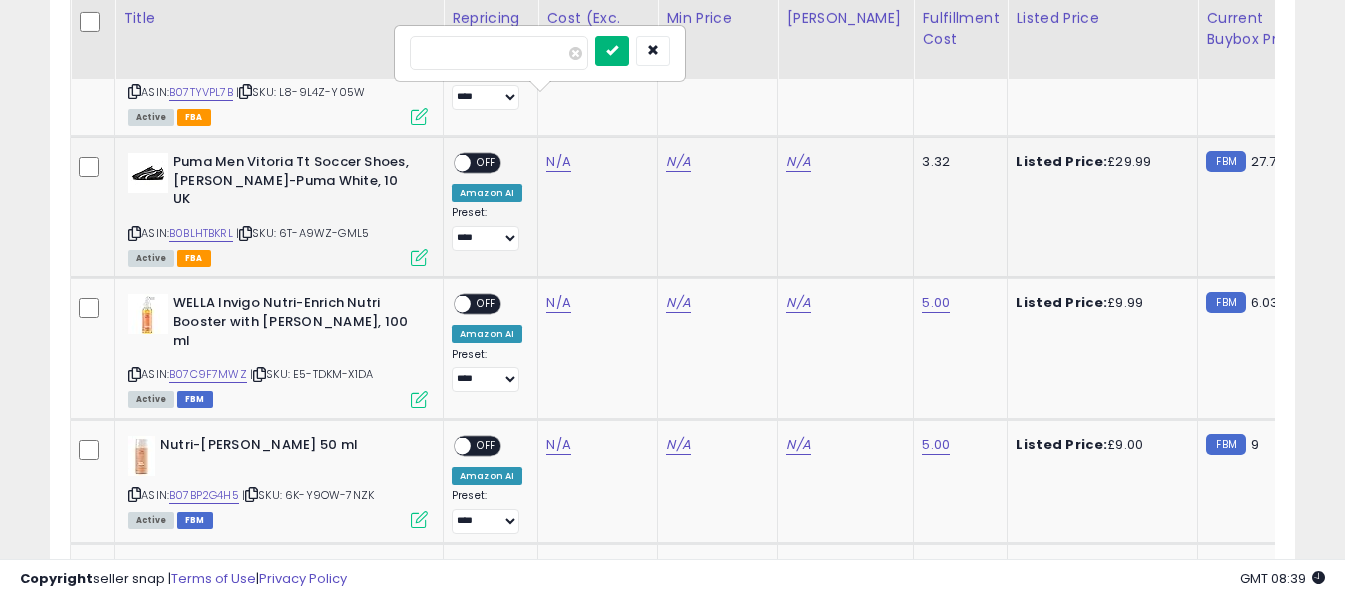 click at bounding box center (612, 50) 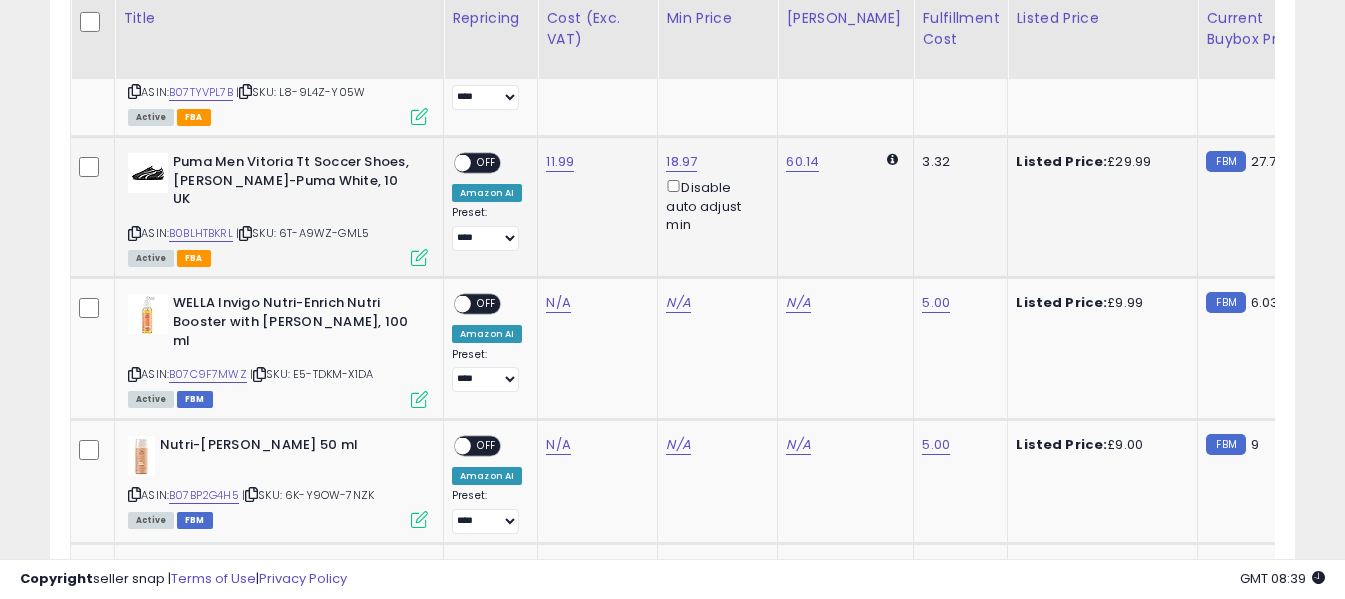 click on "OFF" at bounding box center (487, 163) 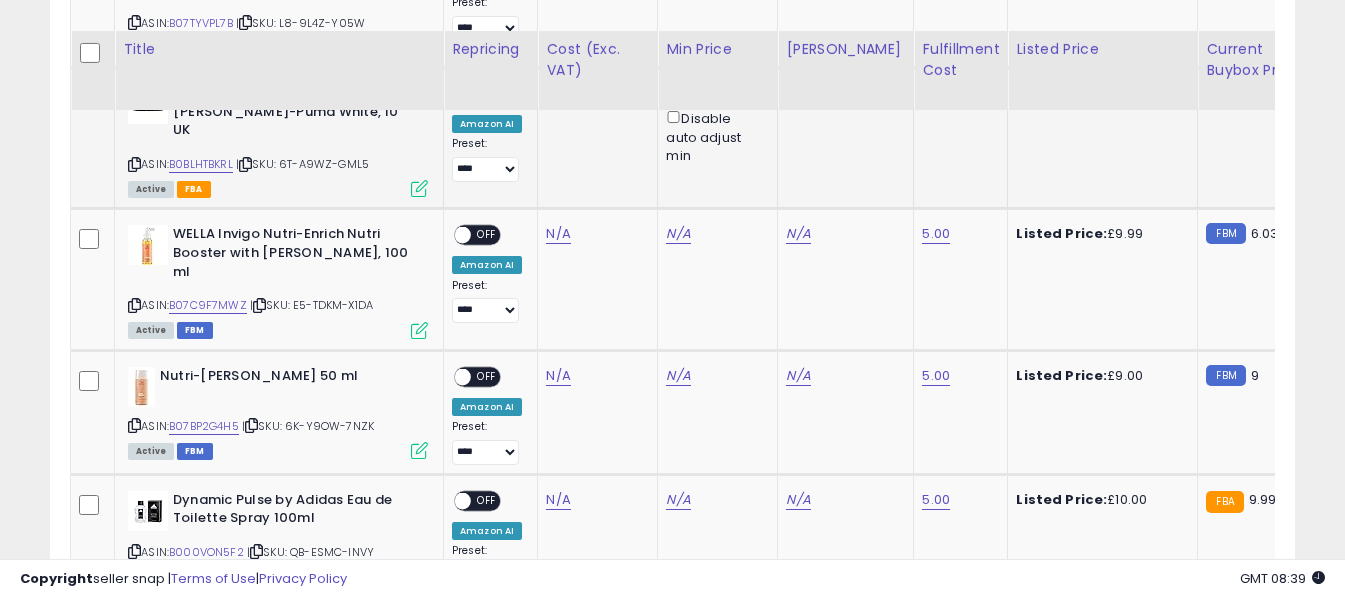 scroll, scrollTop: 2600, scrollLeft: 0, axis: vertical 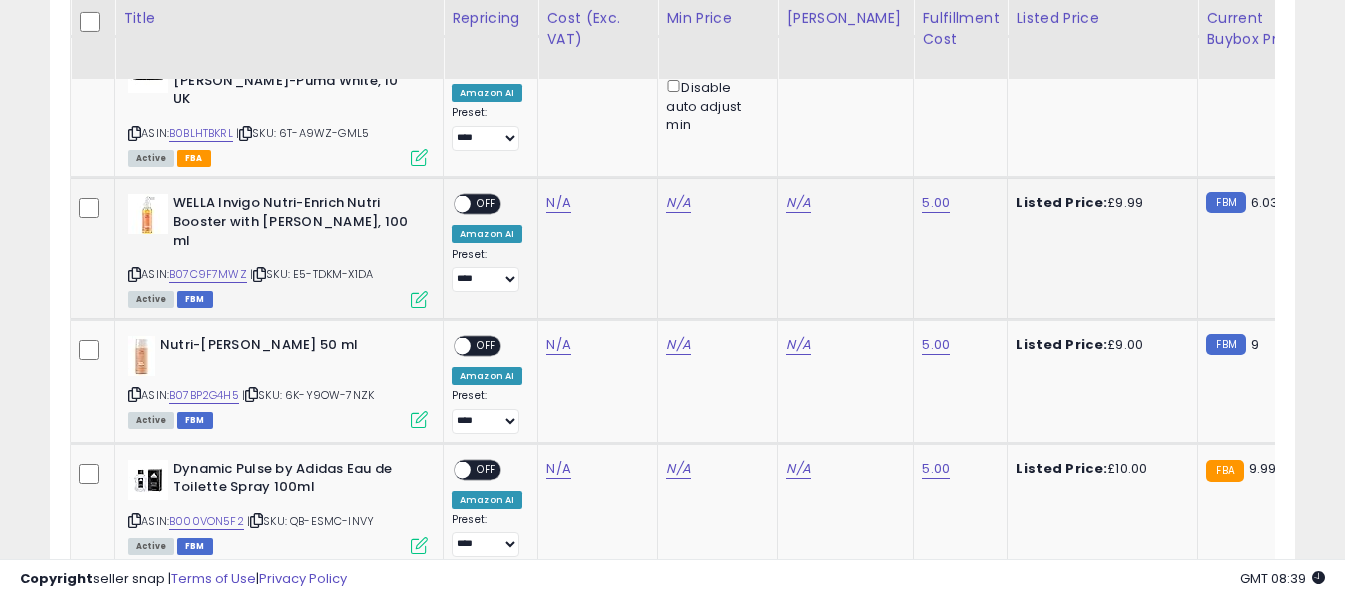 click at bounding box center (134, 274) 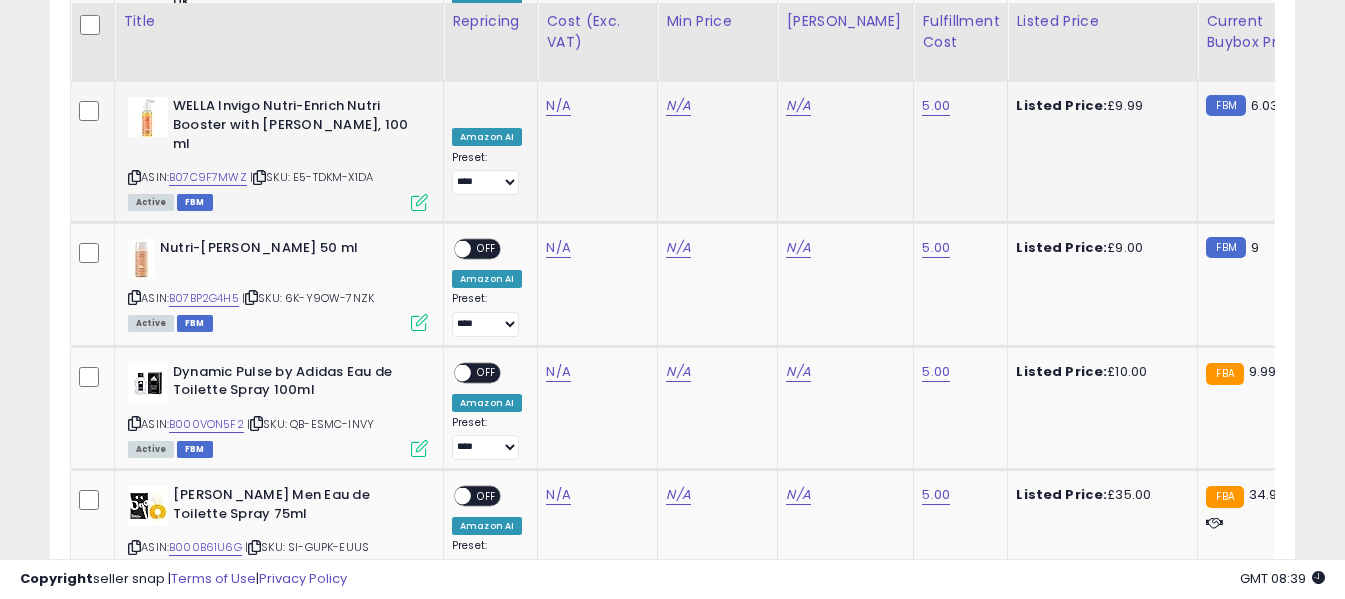 scroll, scrollTop: 2700, scrollLeft: 0, axis: vertical 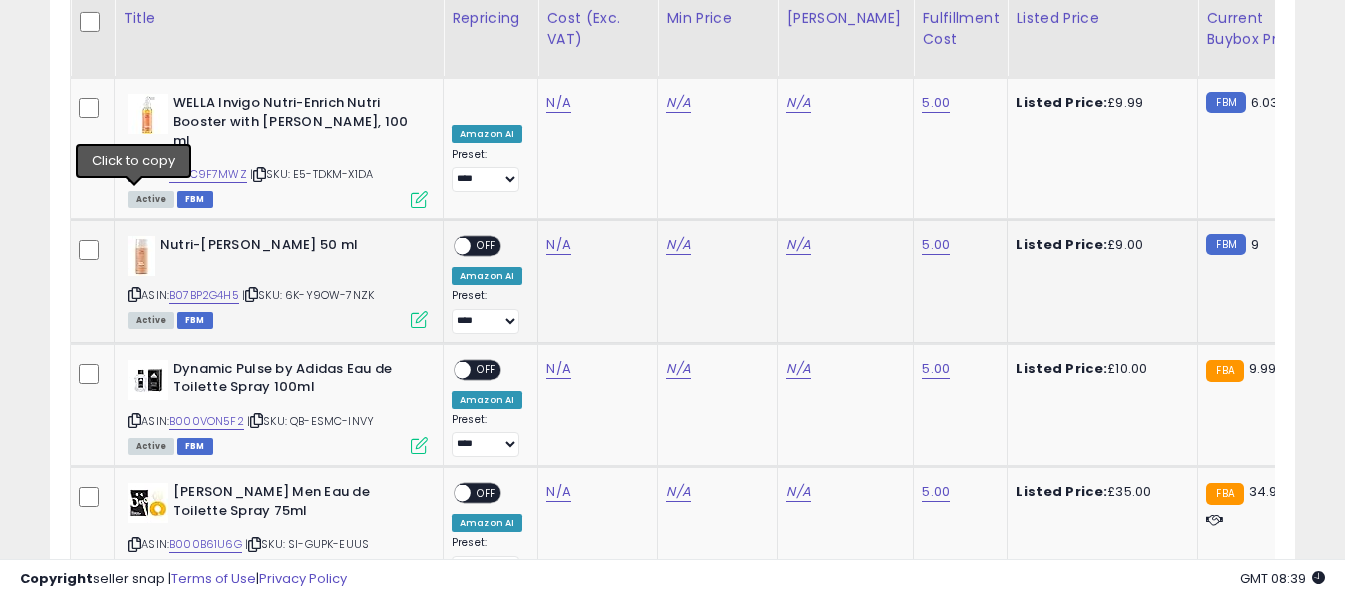 click at bounding box center [134, 294] 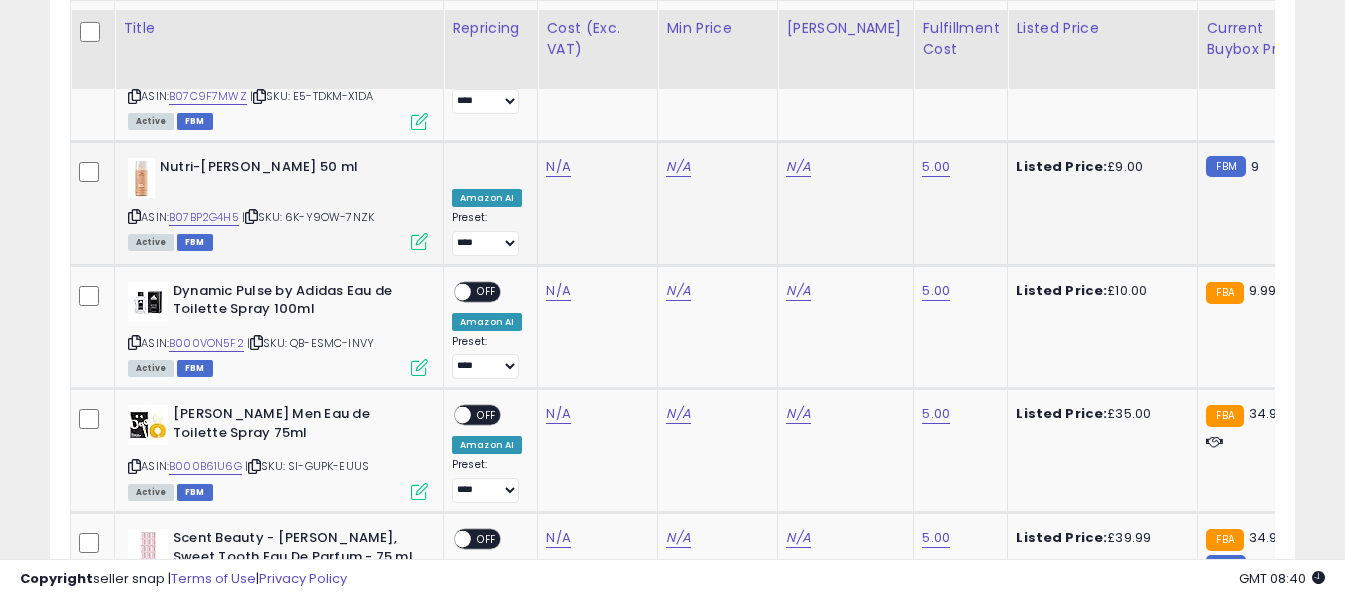 scroll, scrollTop: 2800, scrollLeft: 0, axis: vertical 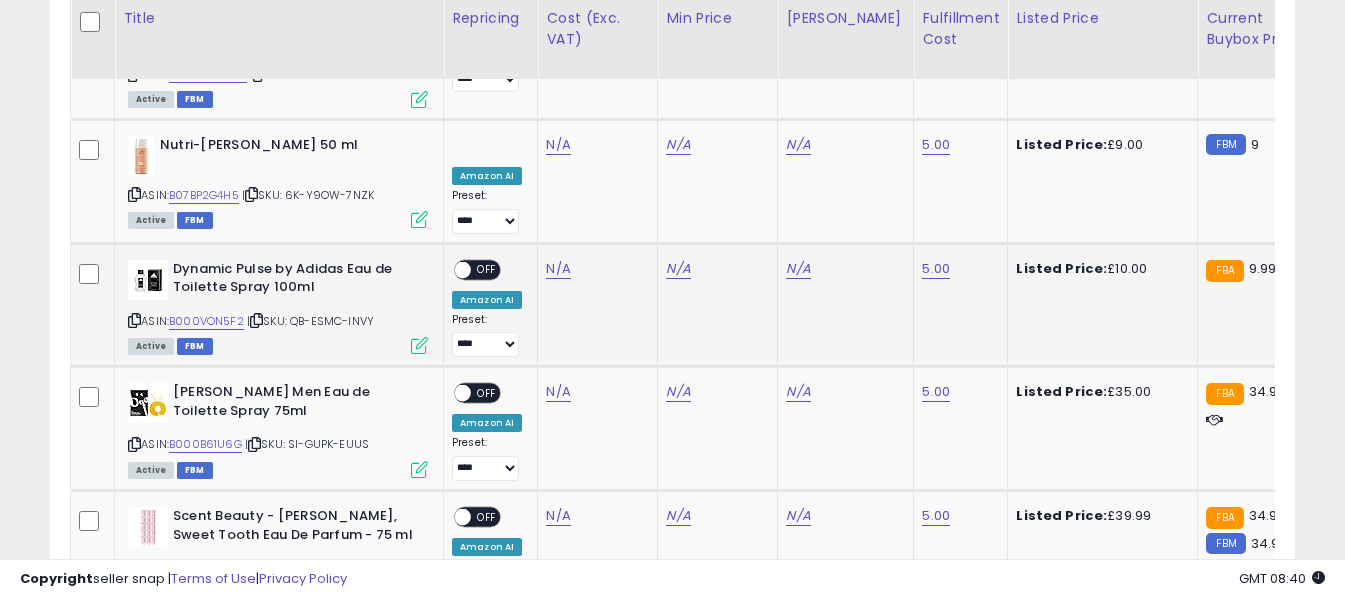 click at bounding box center [134, 320] 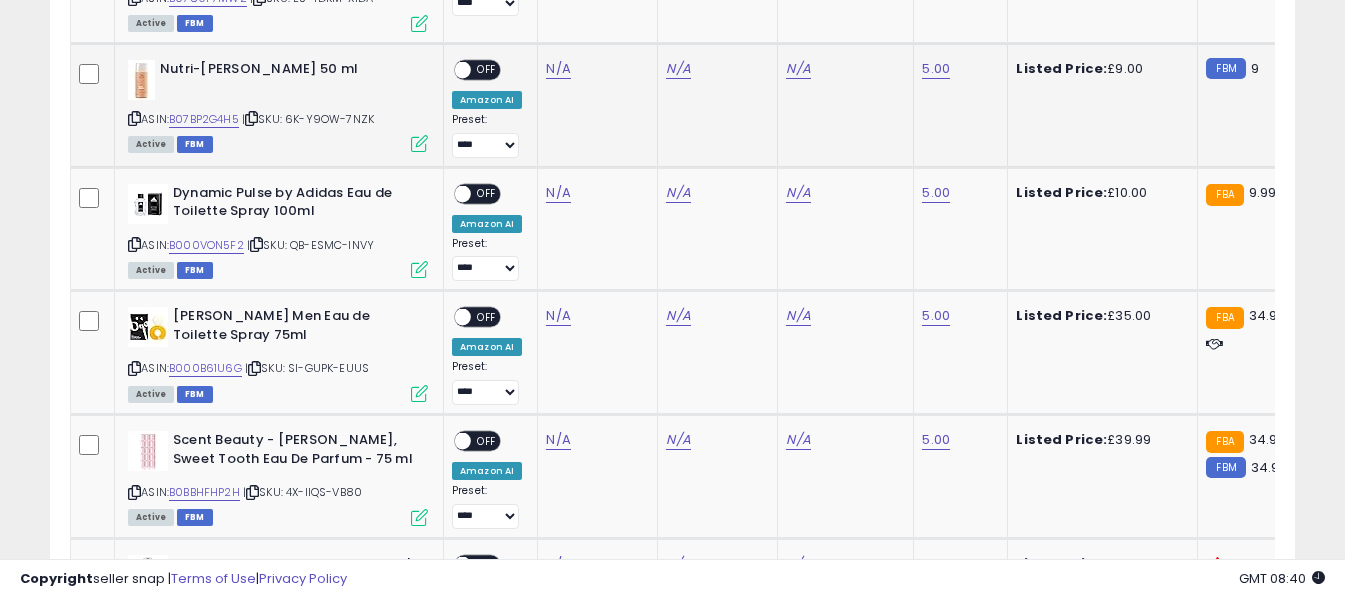 scroll, scrollTop: 3000, scrollLeft: 0, axis: vertical 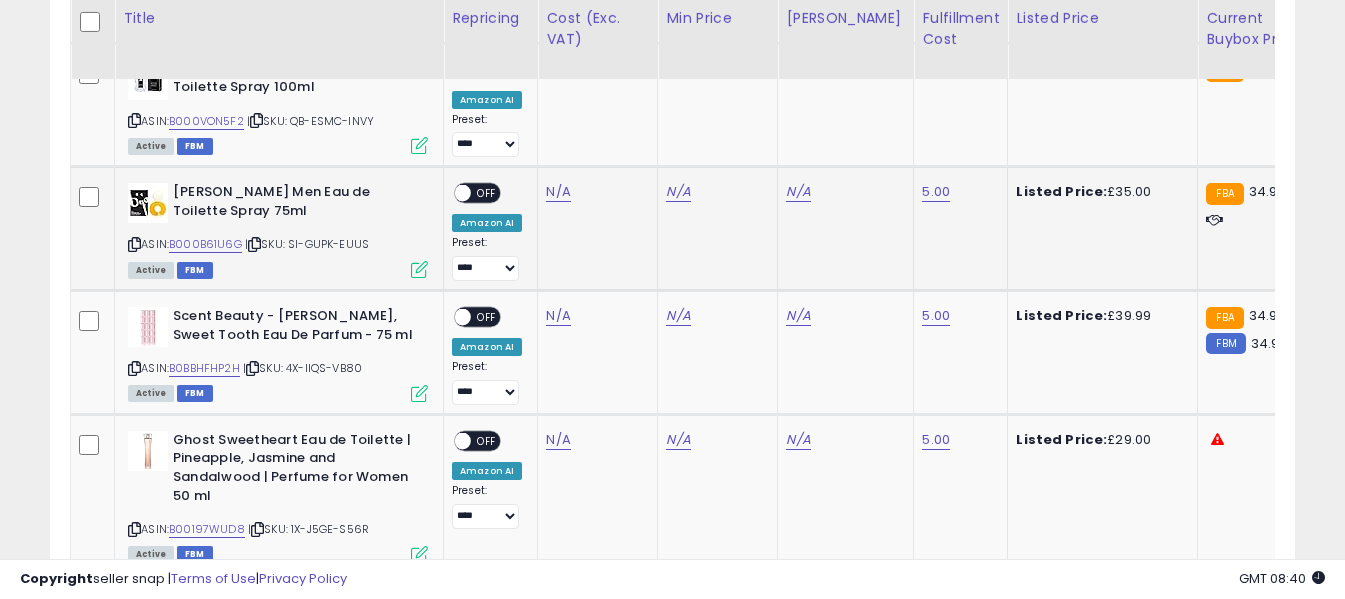 click at bounding box center [134, 244] 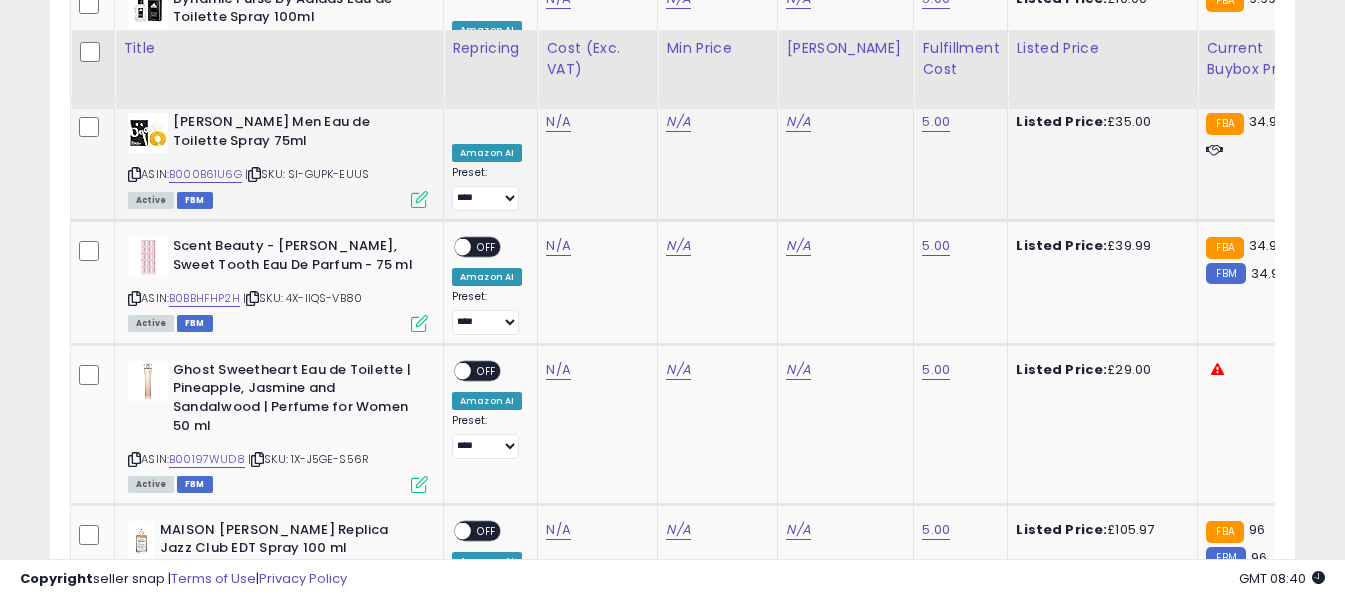 scroll, scrollTop: 3100, scrollLeft: 0, axis: vertical 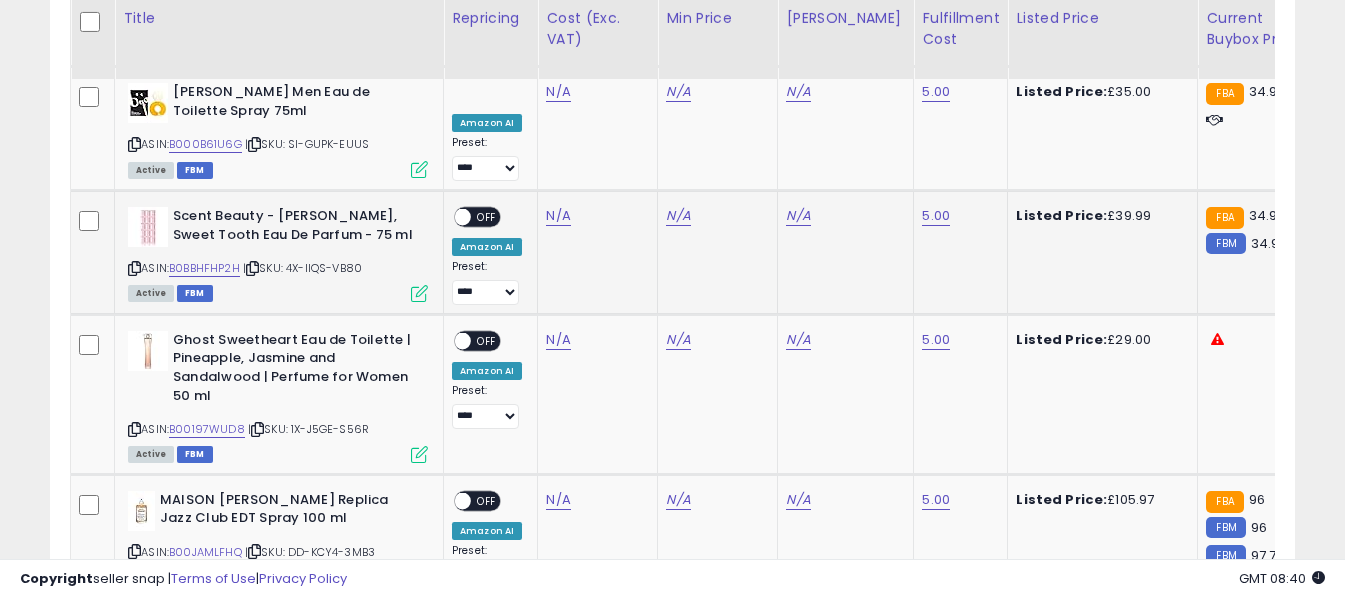 click at bounding box center (134, 268) 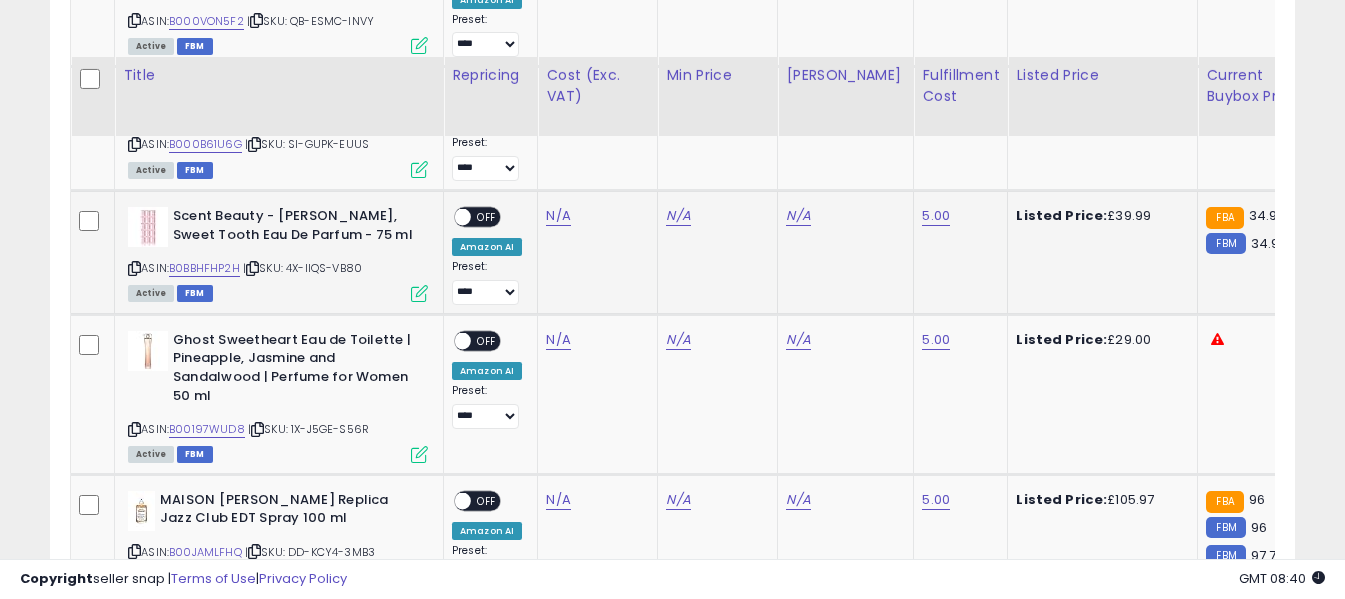 scroll, scrollTop: 3200, scrollLeft: 0, axis: vertical 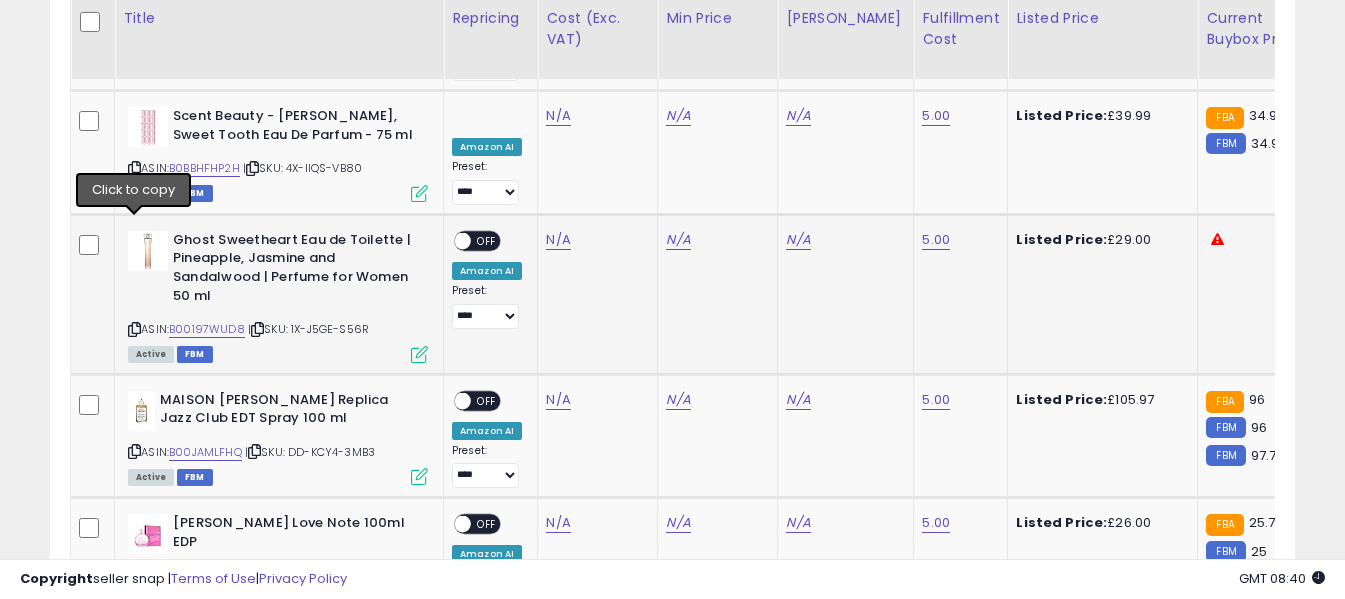 click at bounding box center [134, 329] 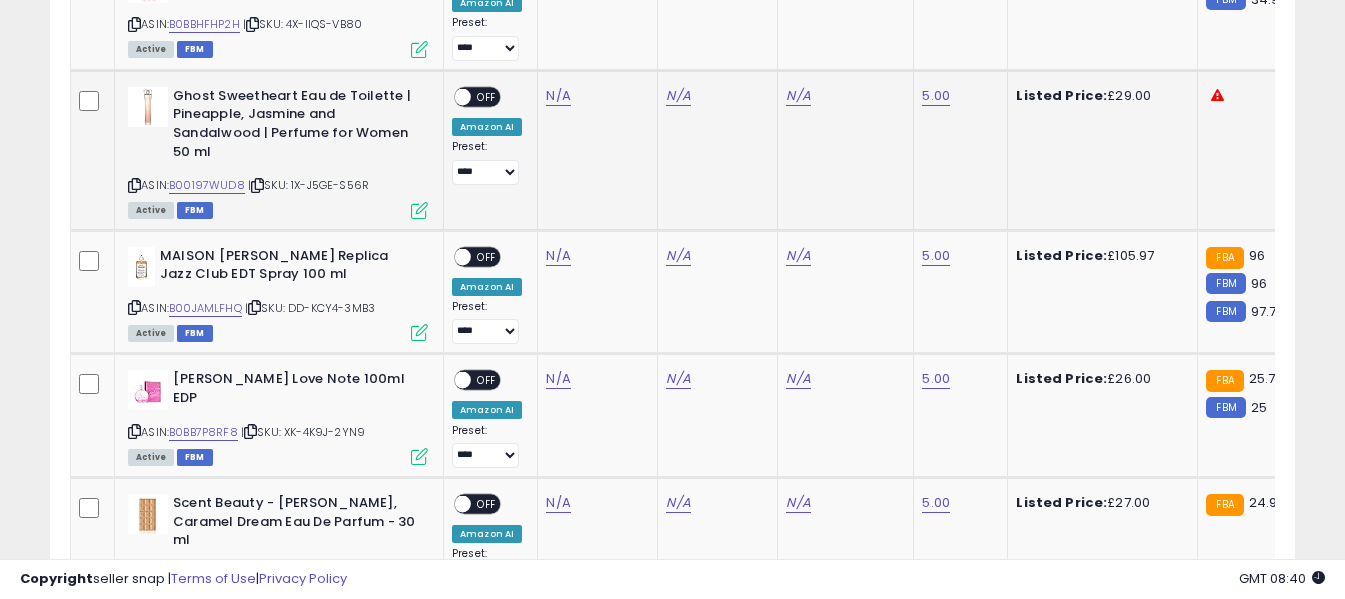 scroll, scrollTop: 3400, scrollLeft: 0, axis: vertical 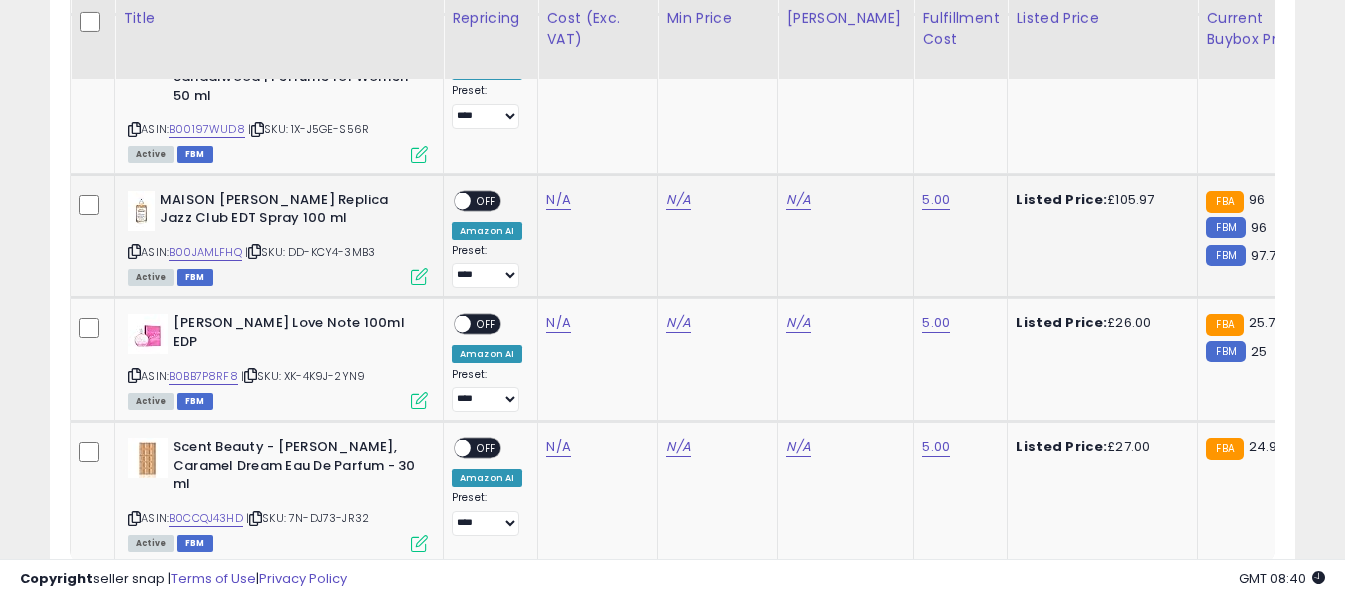 click at bounding box center (134, 251) 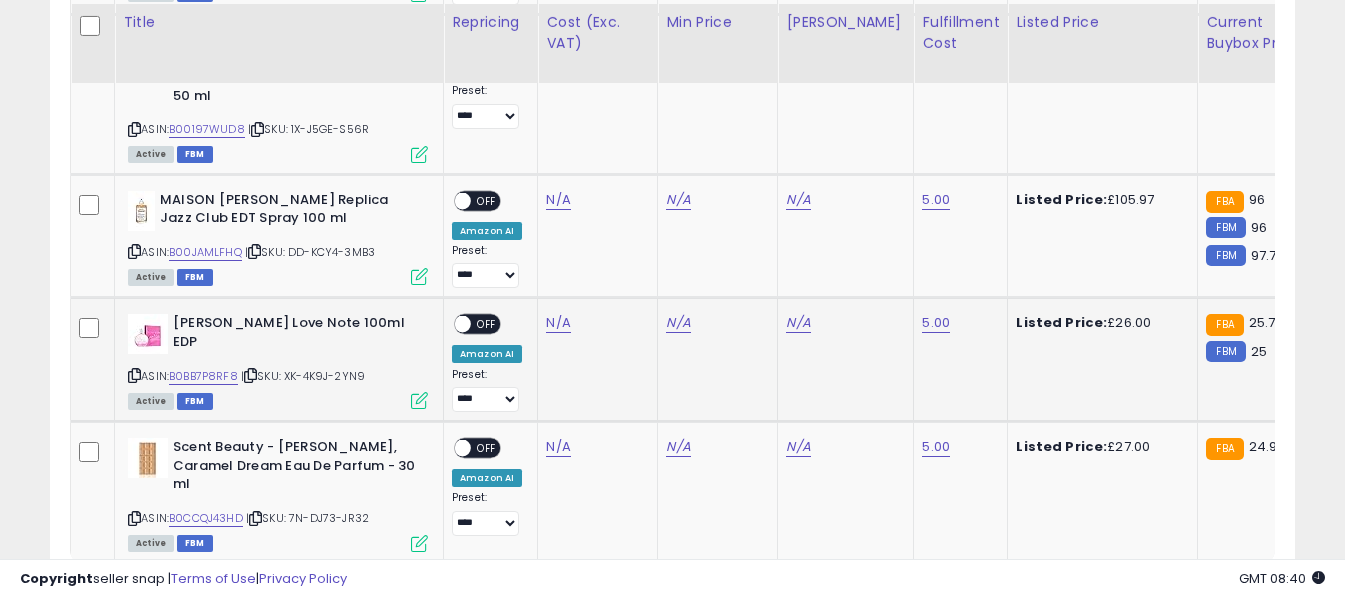 scroll, scrollTop: 3427, scrollLeft: 0, axis: vertical 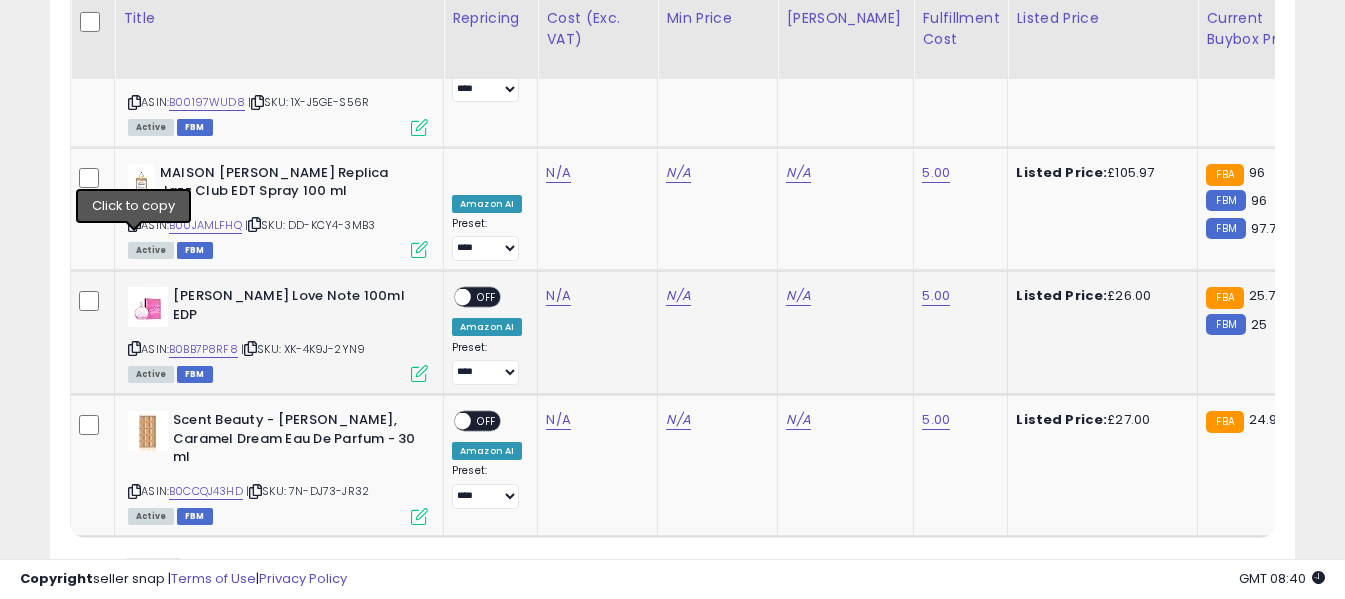 click at bounding box center [134, 348] 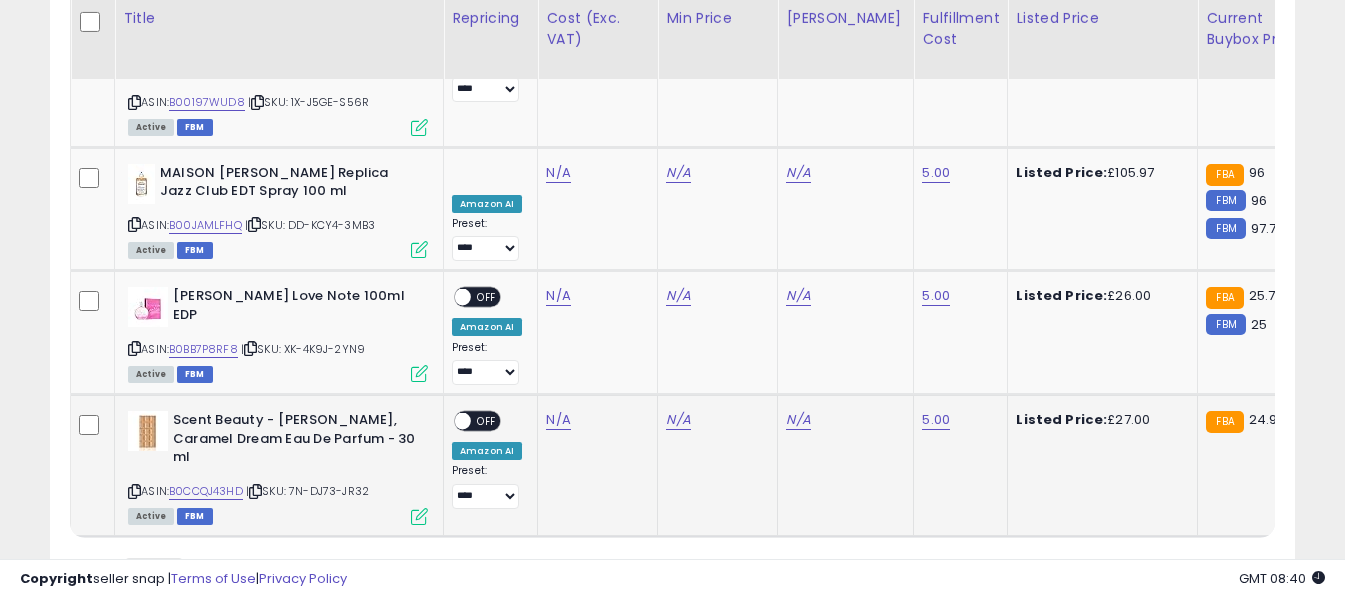 click at bounding box center [134, 491] 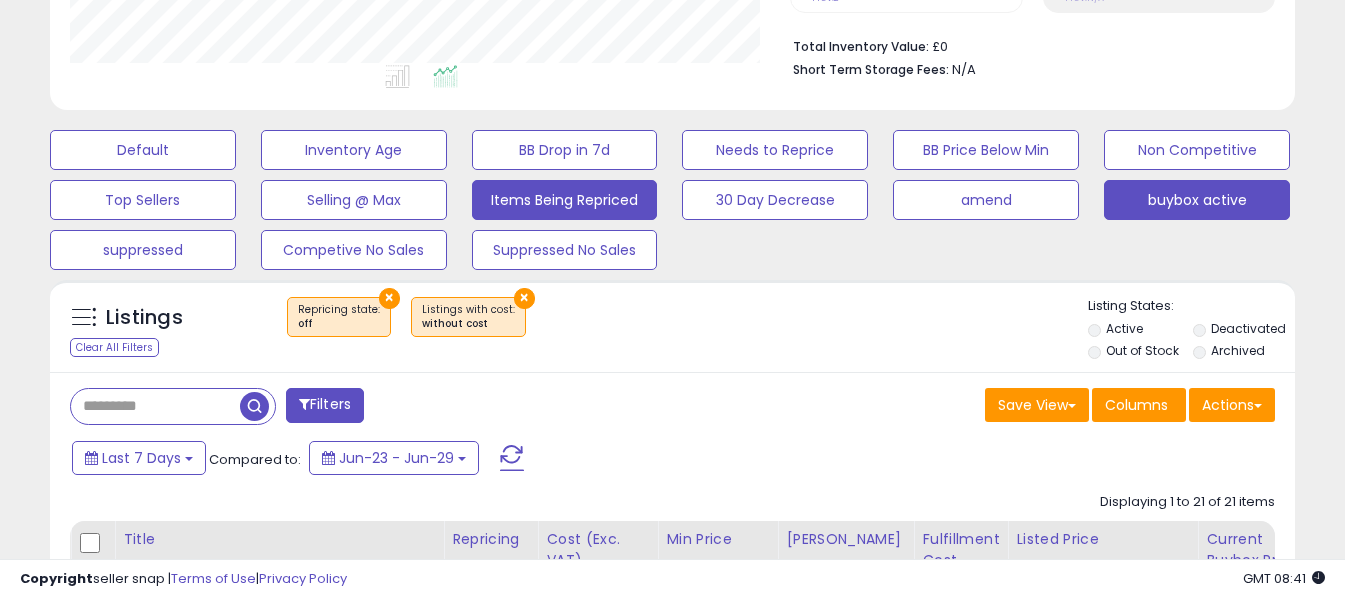 scroll, scrollTop: 800, scrollLeft: 0, axis: vertical 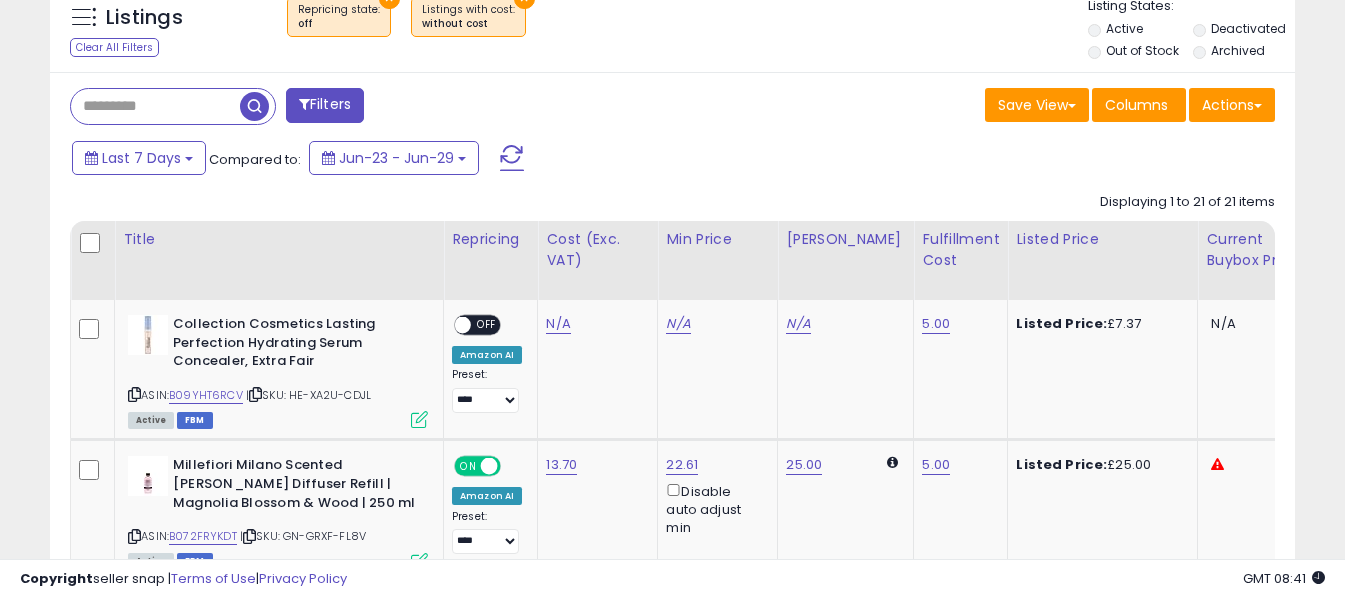 click at bounding box center (512, 158) 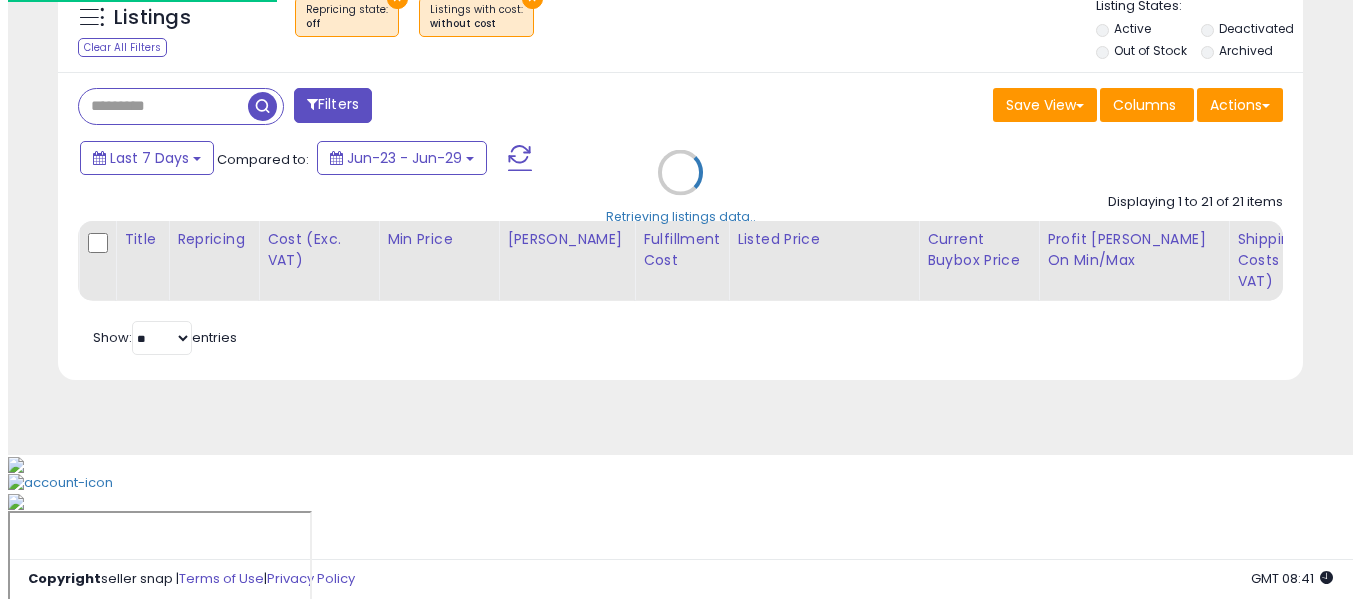 scroll, scrollTop: 671, scrollLeft: 0, axis: vertical 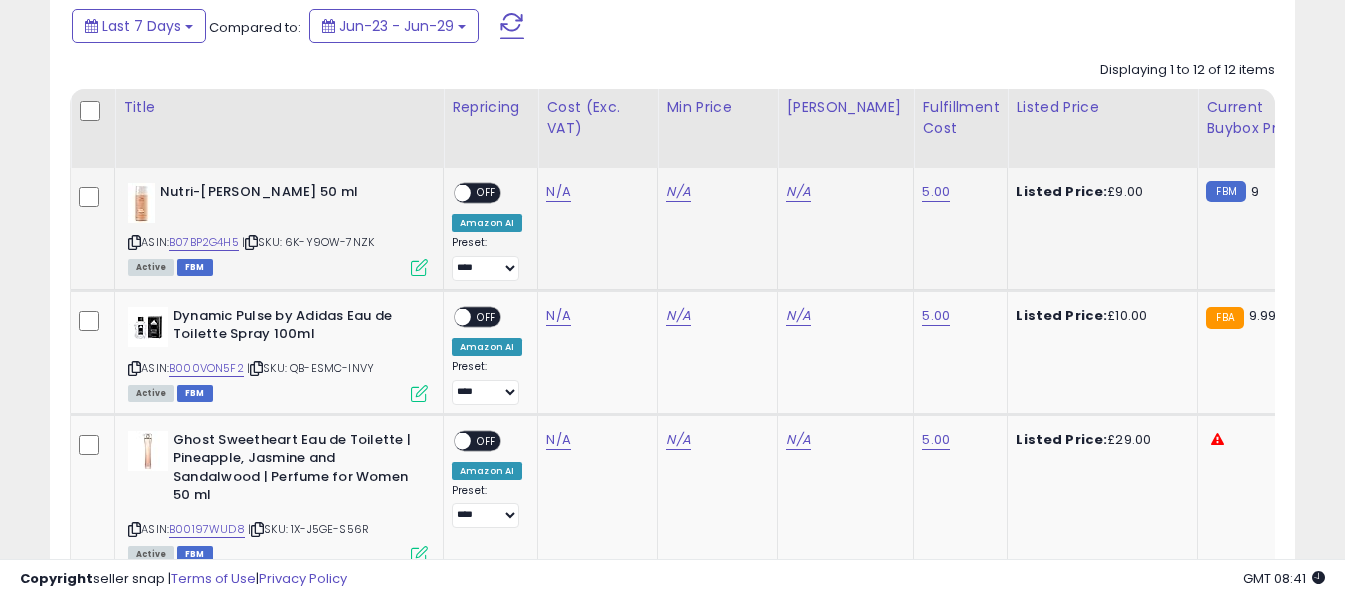 drag, startPoint x: 161, startPoint y: 193, endPoint x: 371, endPoint y: 185, distance: 210.15233 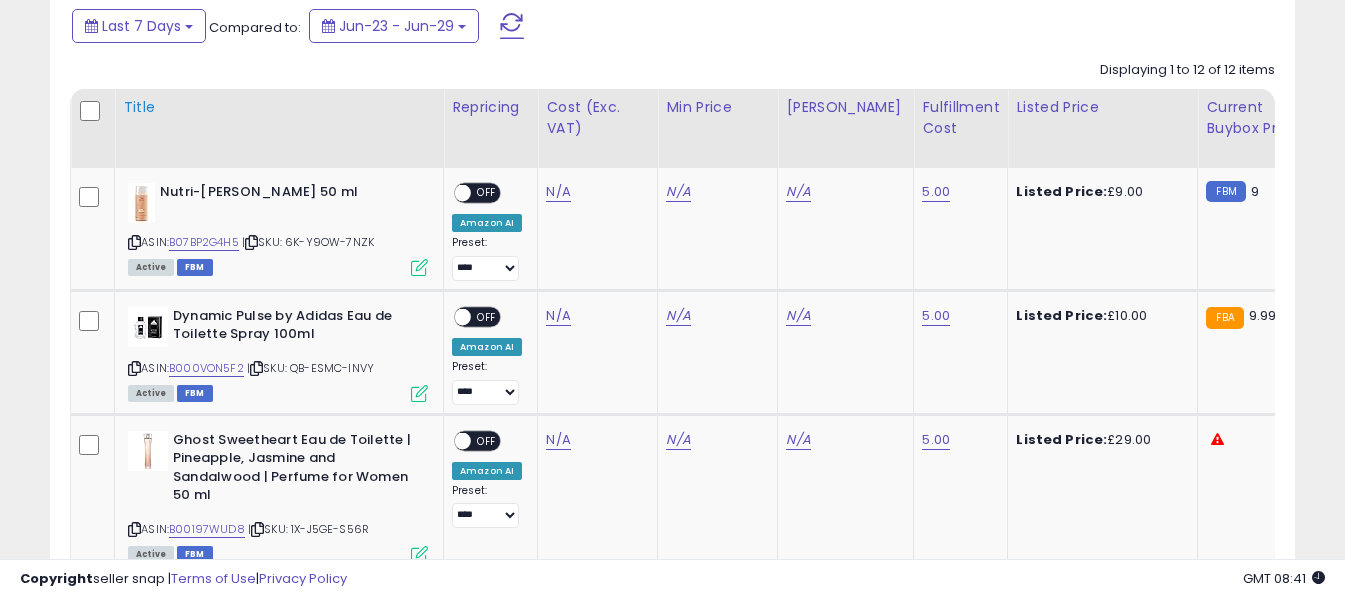 copy on "Nutri-[PERSON_NAME] 50 ml" 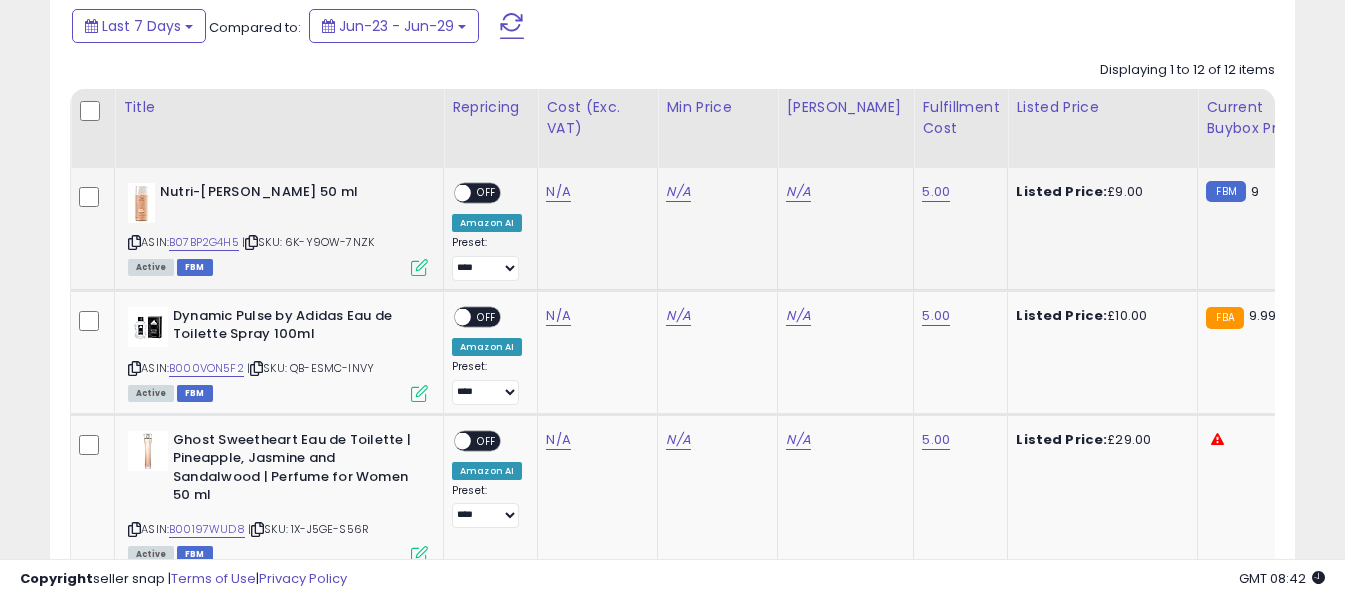 scroll, scrollTop: 1032, scrollLeft: 0, axis: vertical 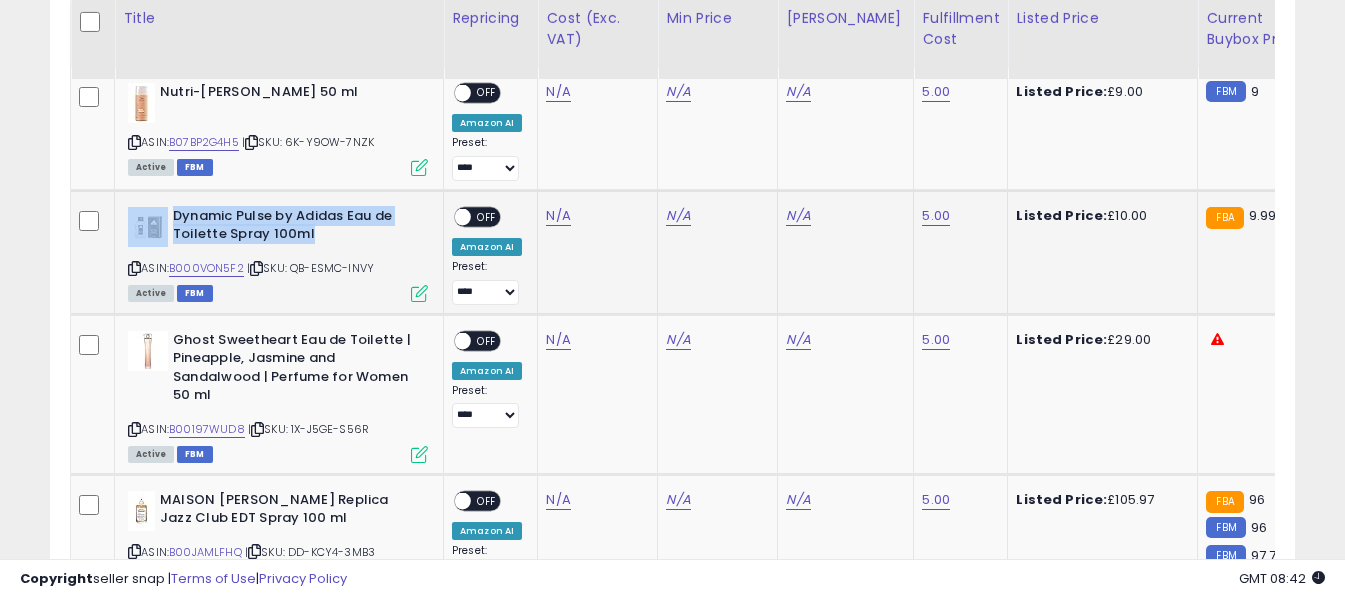 drag, startPoint x: 172, startPoint y: 210, endPoint x: 319, endPoint y: 227, distance: 147.97972 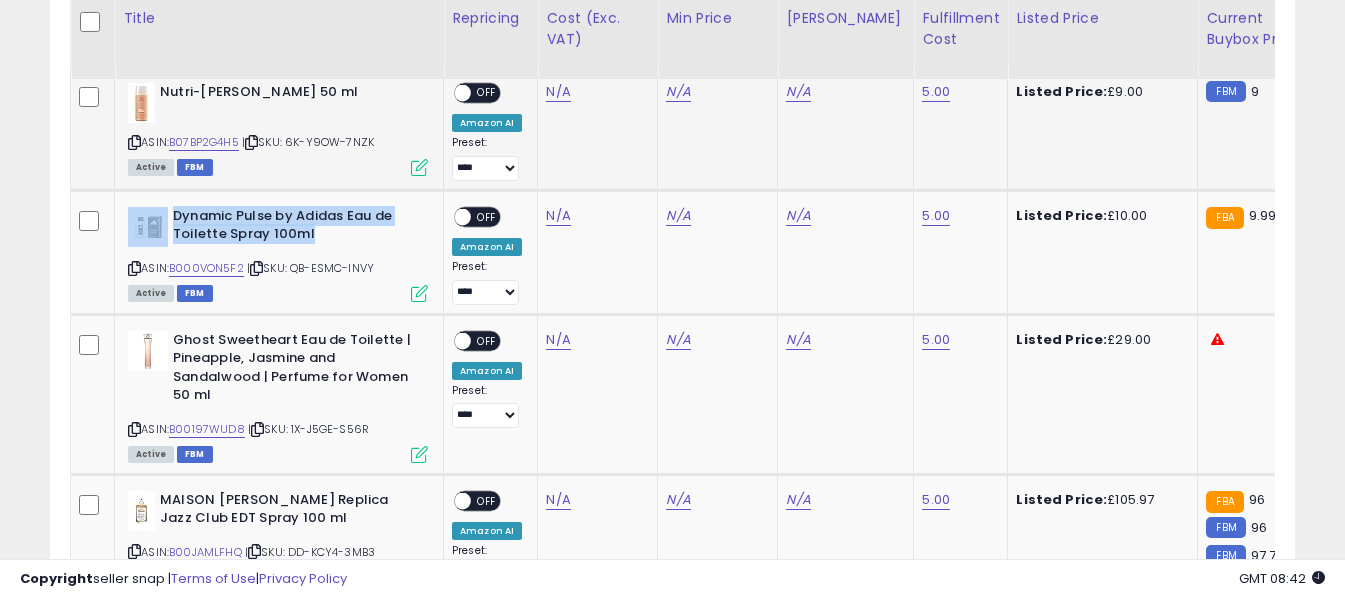 copy on "Dynamic Pulse by Adidas Eau de Toilette Spray 100ml" 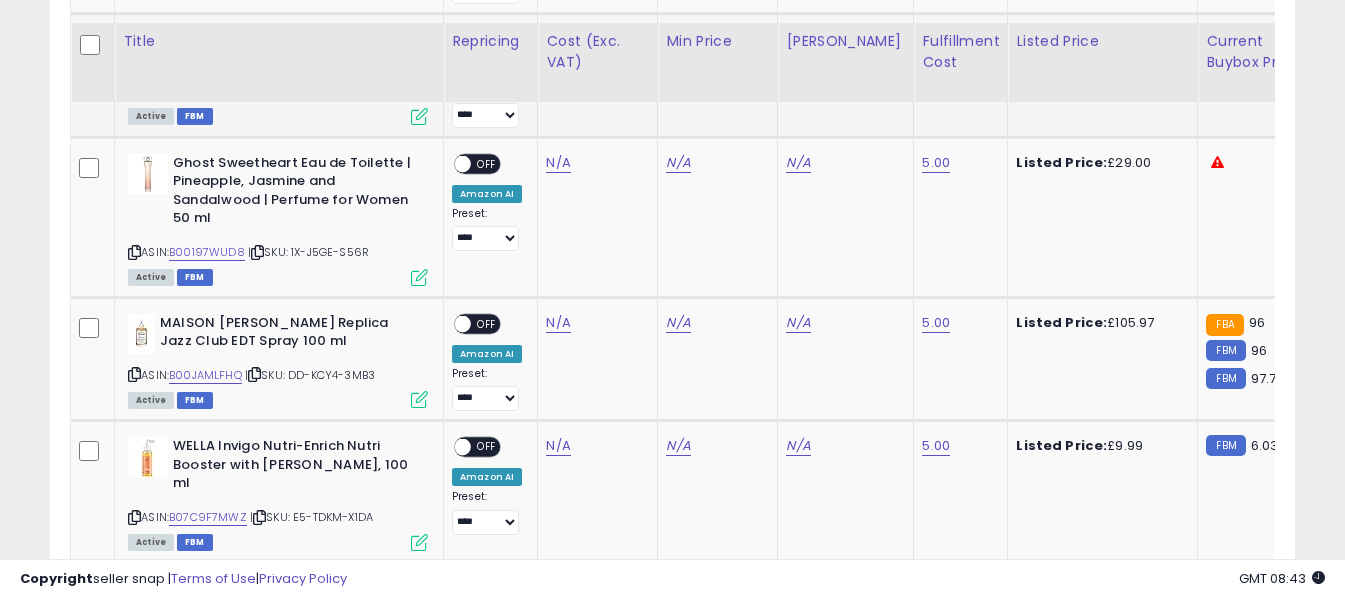 scroll, scrollTop: 1232, scrollLeft: 0, axis: vertical 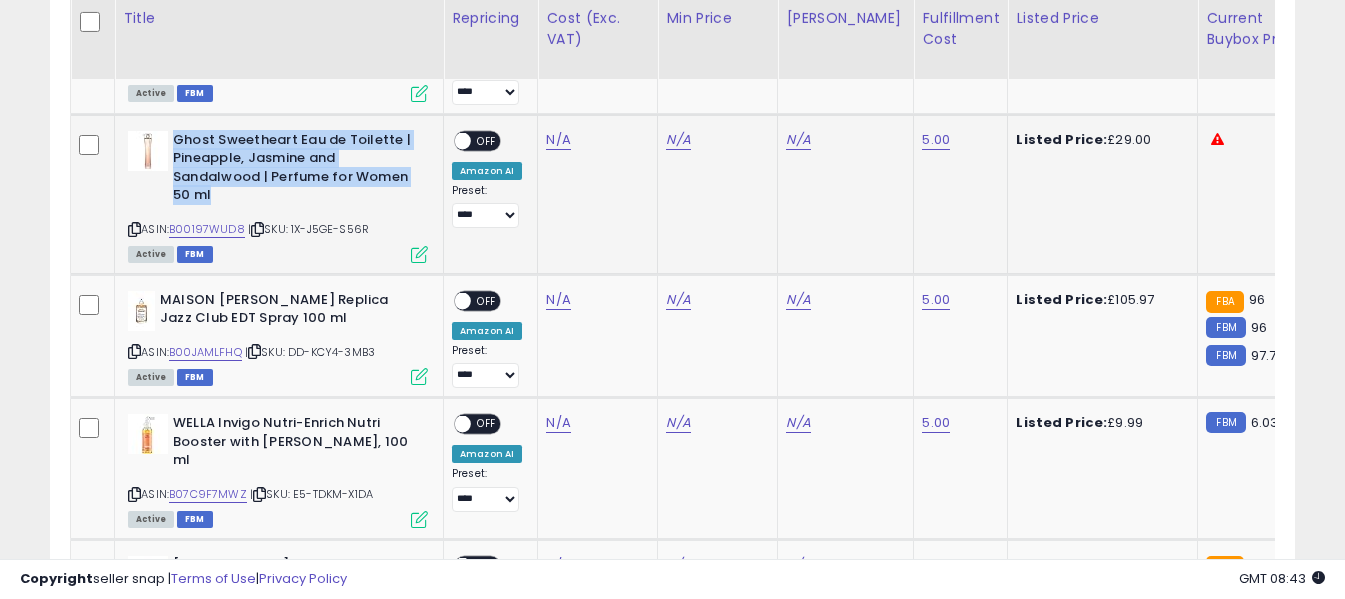 drag, startPoint x: 173, startPoint y: 133, endPoint x: 393, endPoint y: 187, distance: 226.53035 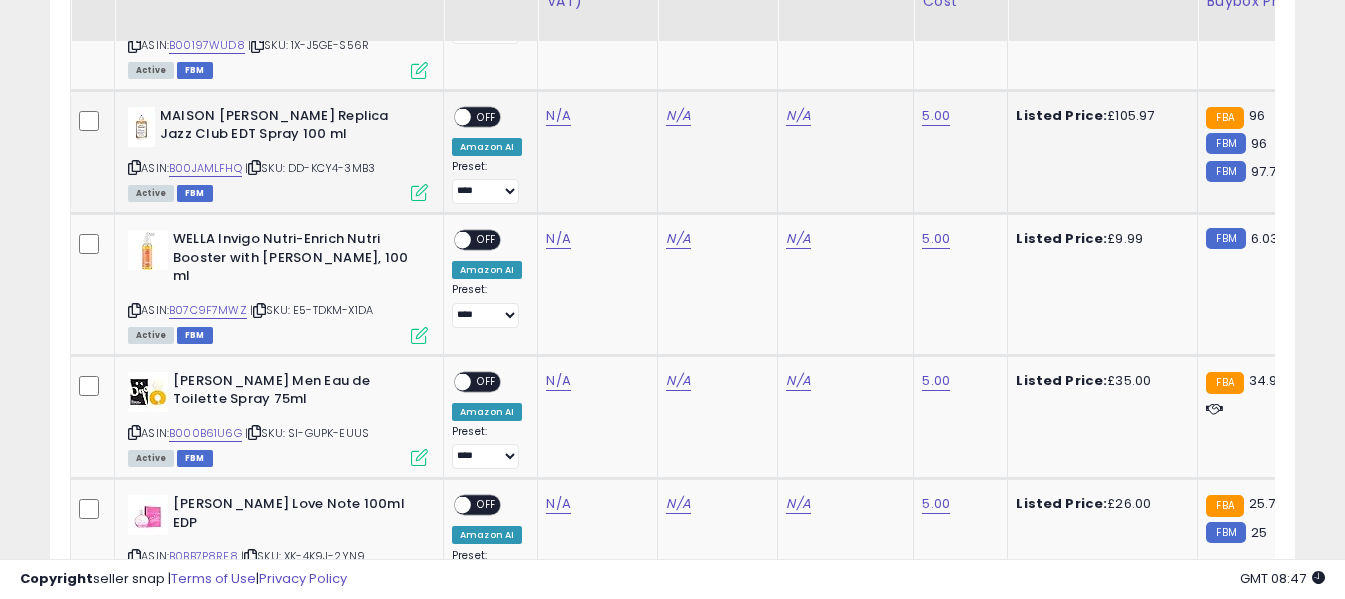 scroll, scrollTop: 1332, scrollLeft: 0, axis: vertical 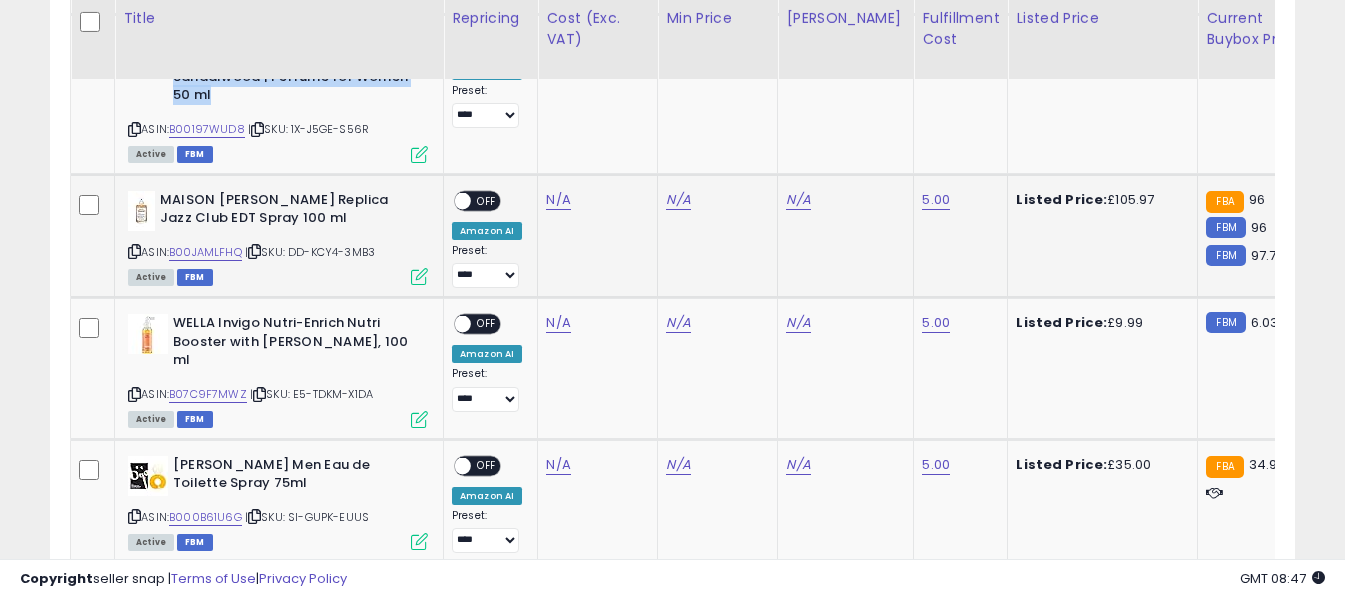drag, startPoint x: 157, startPoint y: 191, endPoint x: 353, endPoint y: 212, distance: 197.1218 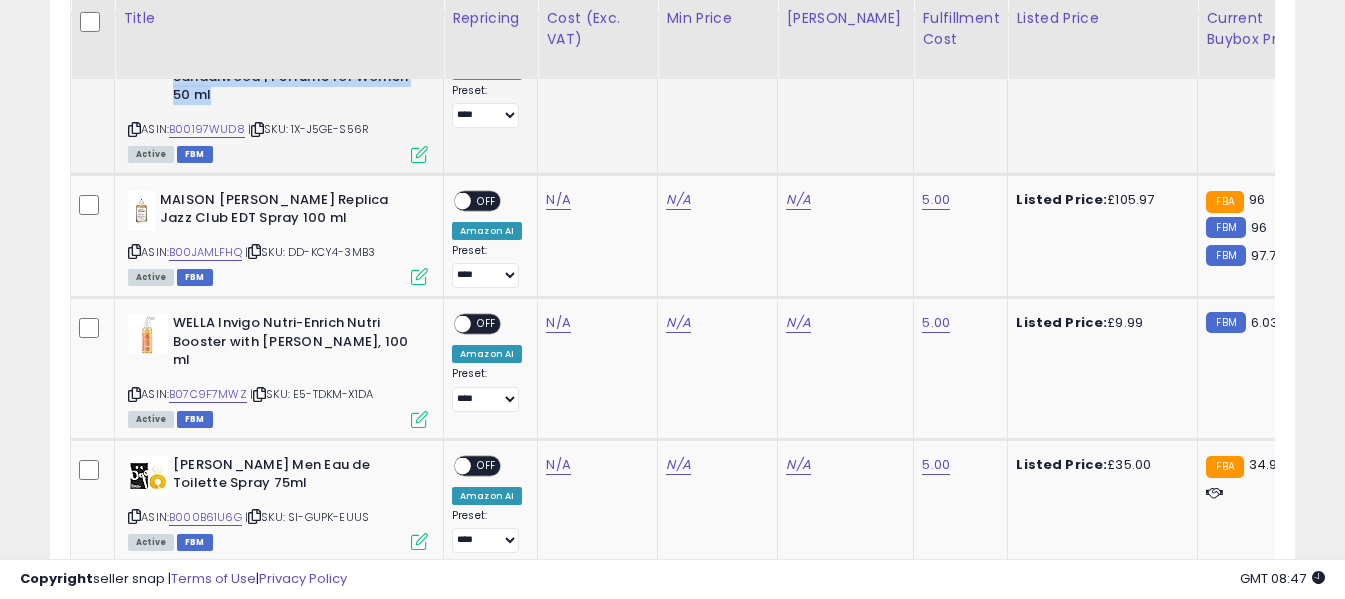 copy on "MAISON [PERSON_NAME] Replica Jazz Club EDT Spray 100 ml" 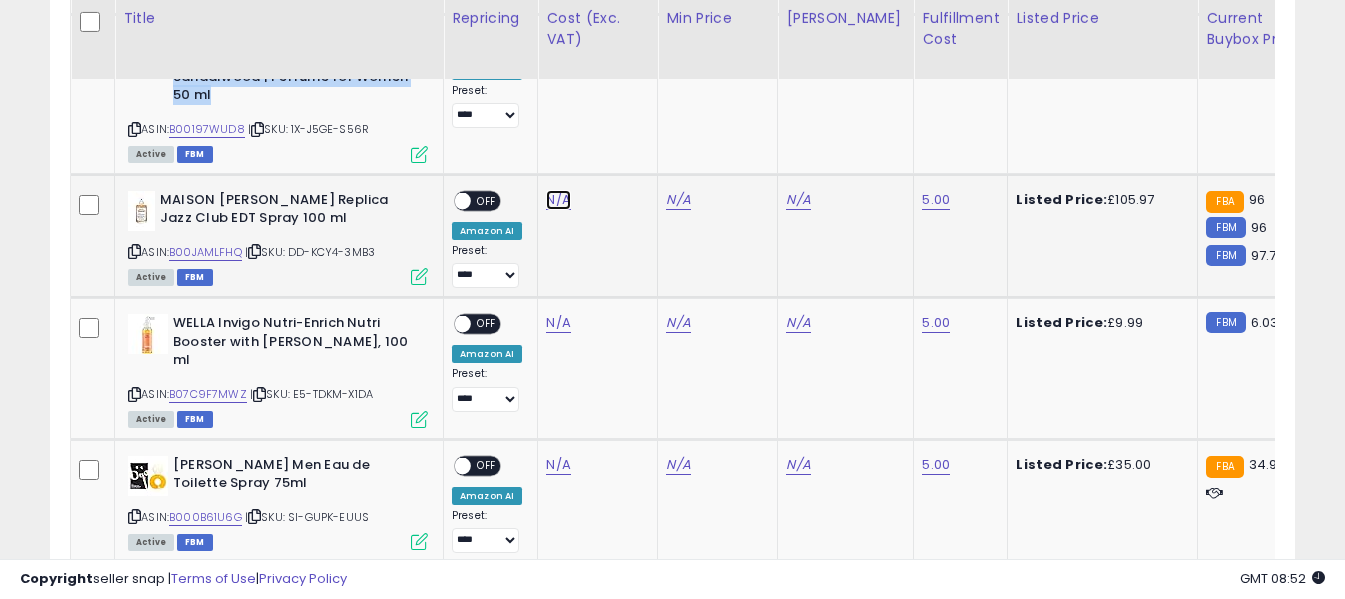 click on "N/A" at bounding box center (558, -208) 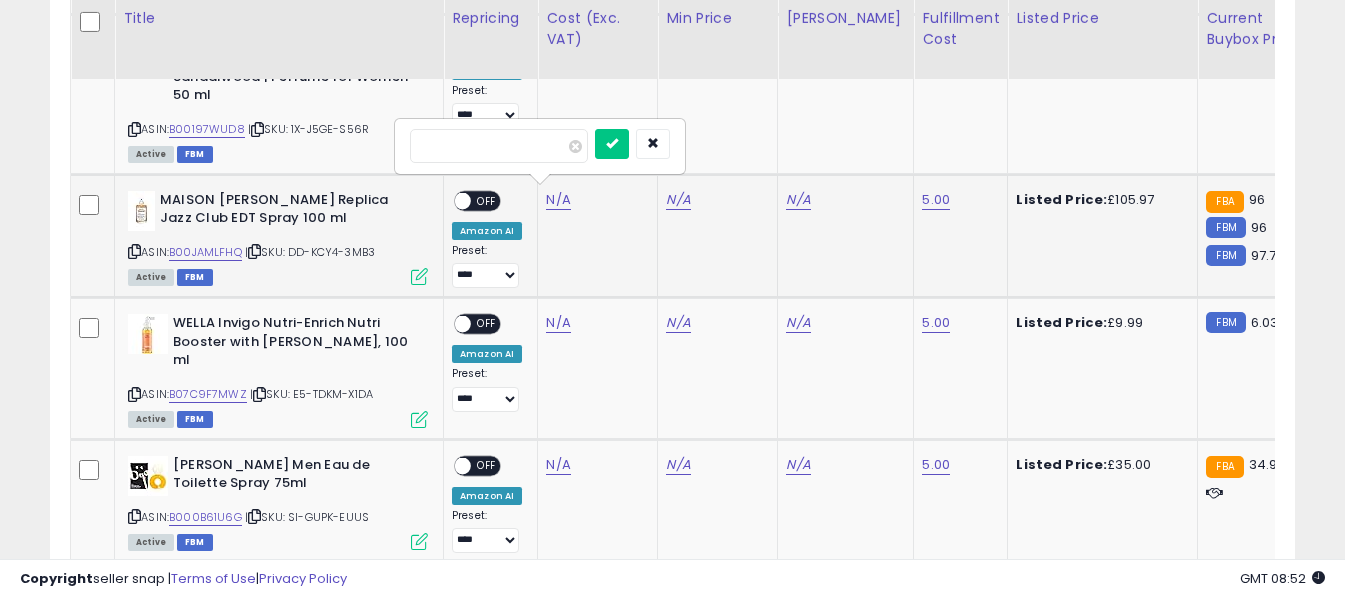 click at bounding box center (499, 146) 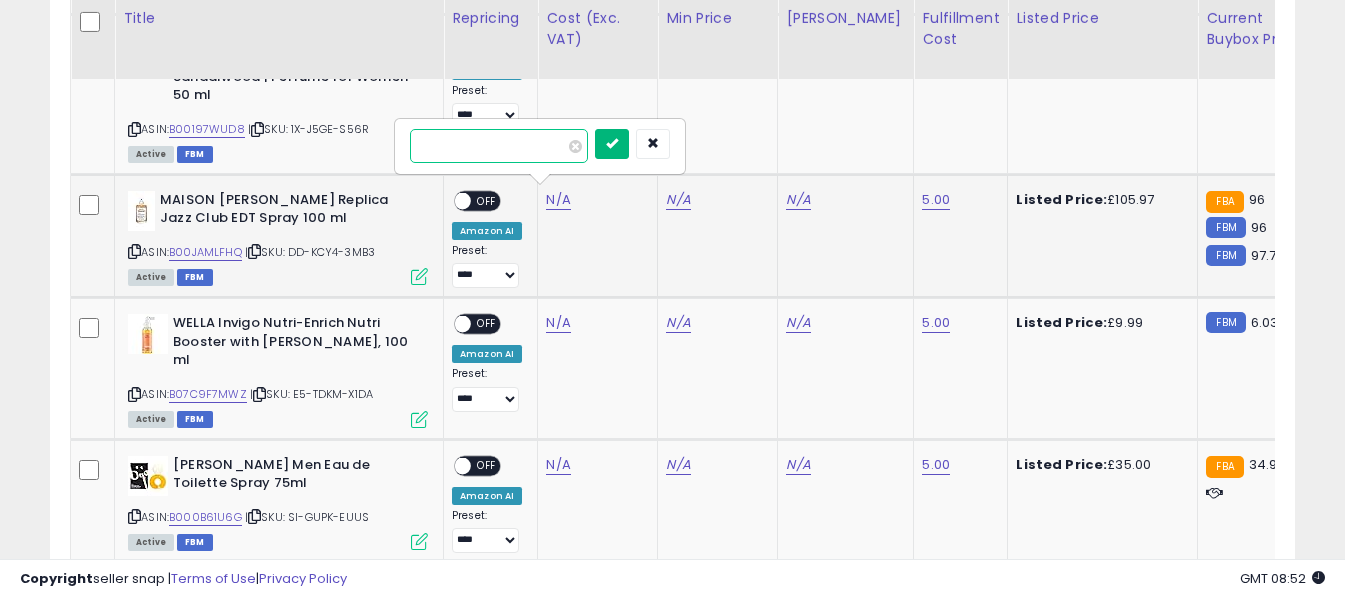 type on "*****" 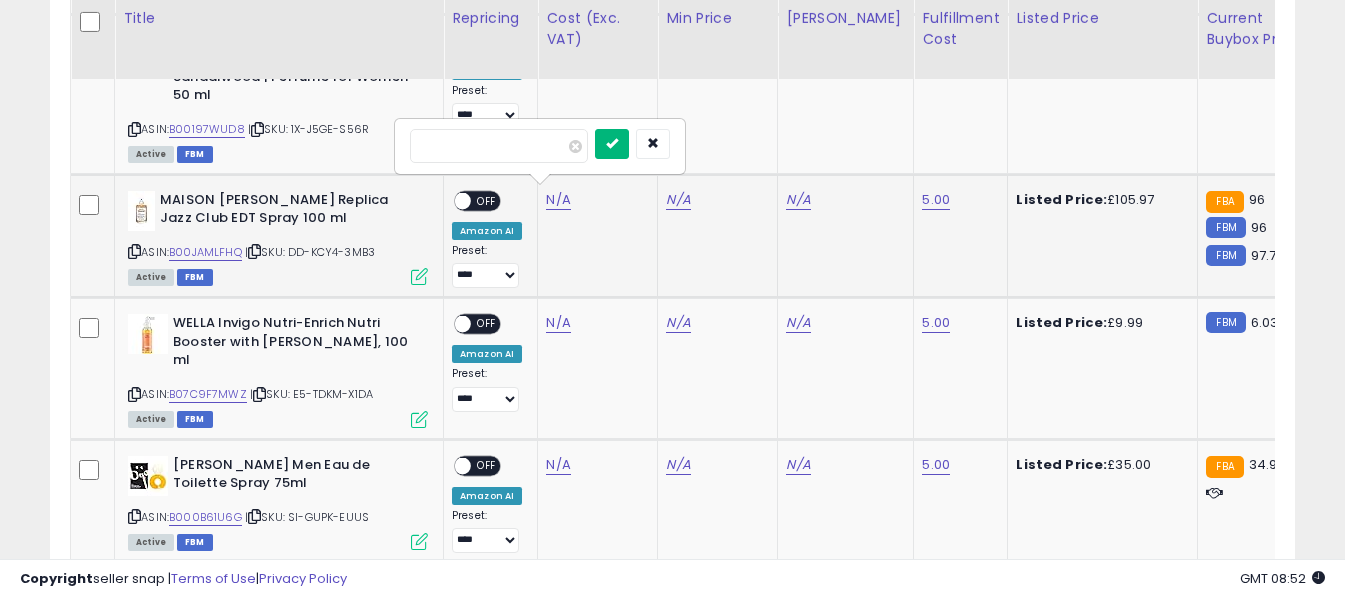 click at bounding box center [612, 144] 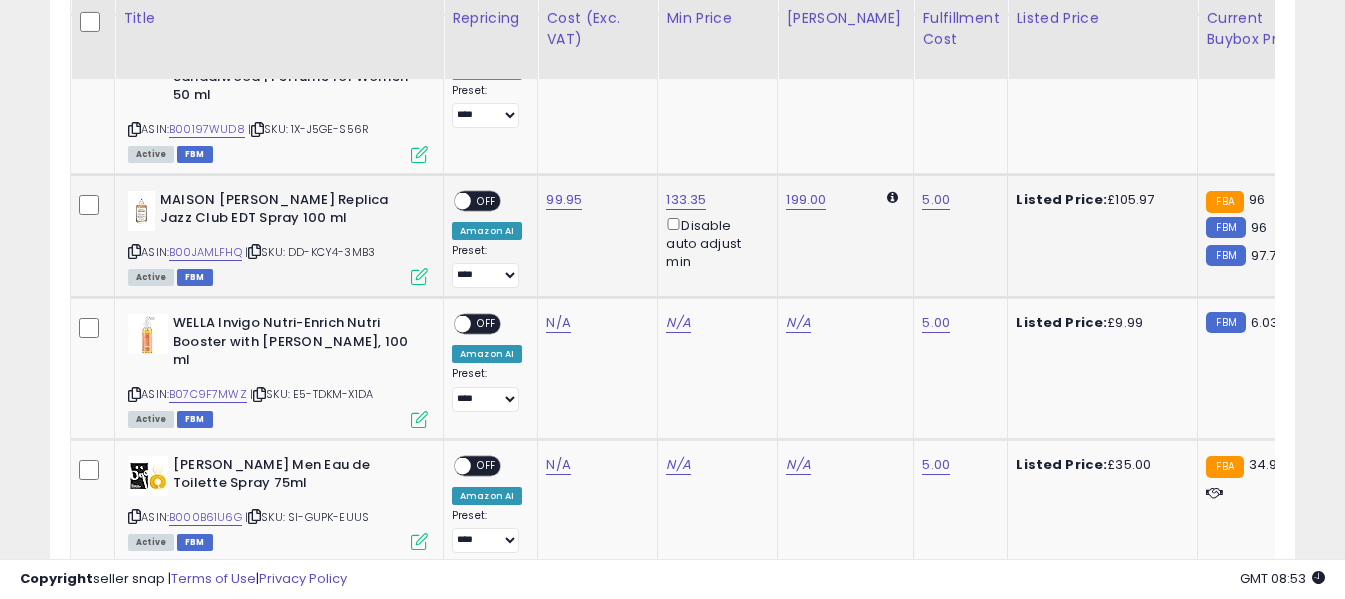 click on "ON   OFF" at bounding box center (477, 200) 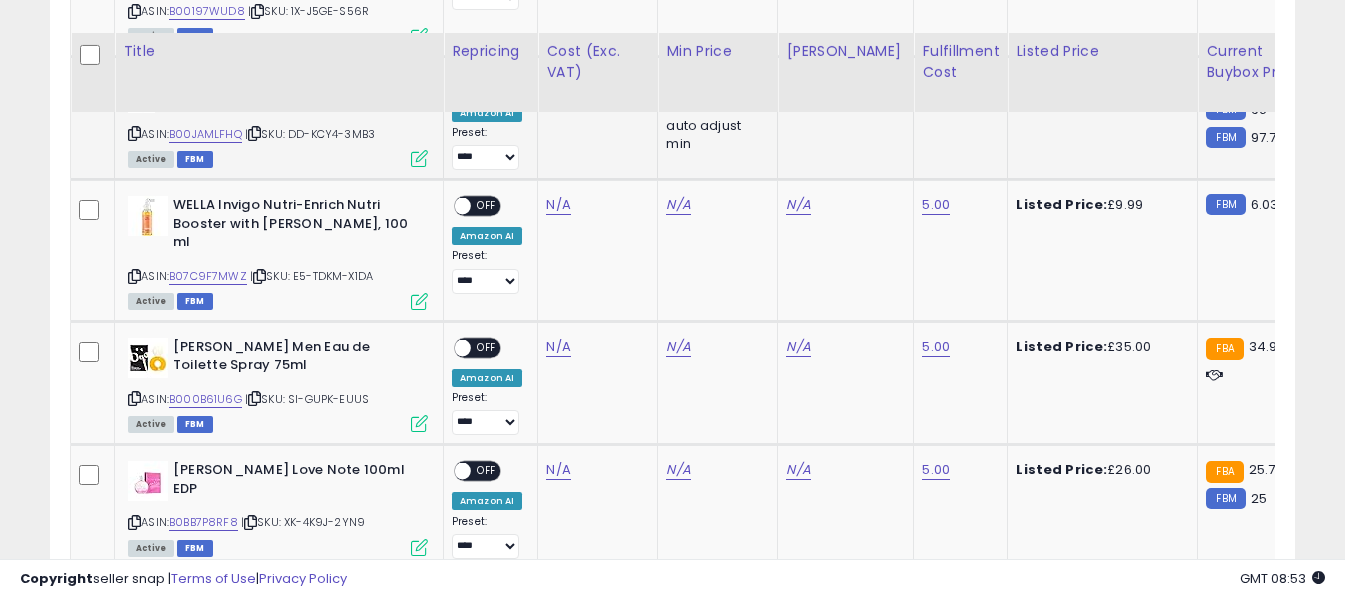 scroll, scrollTop: 1532, scrollLeft: 0, axis: vertical 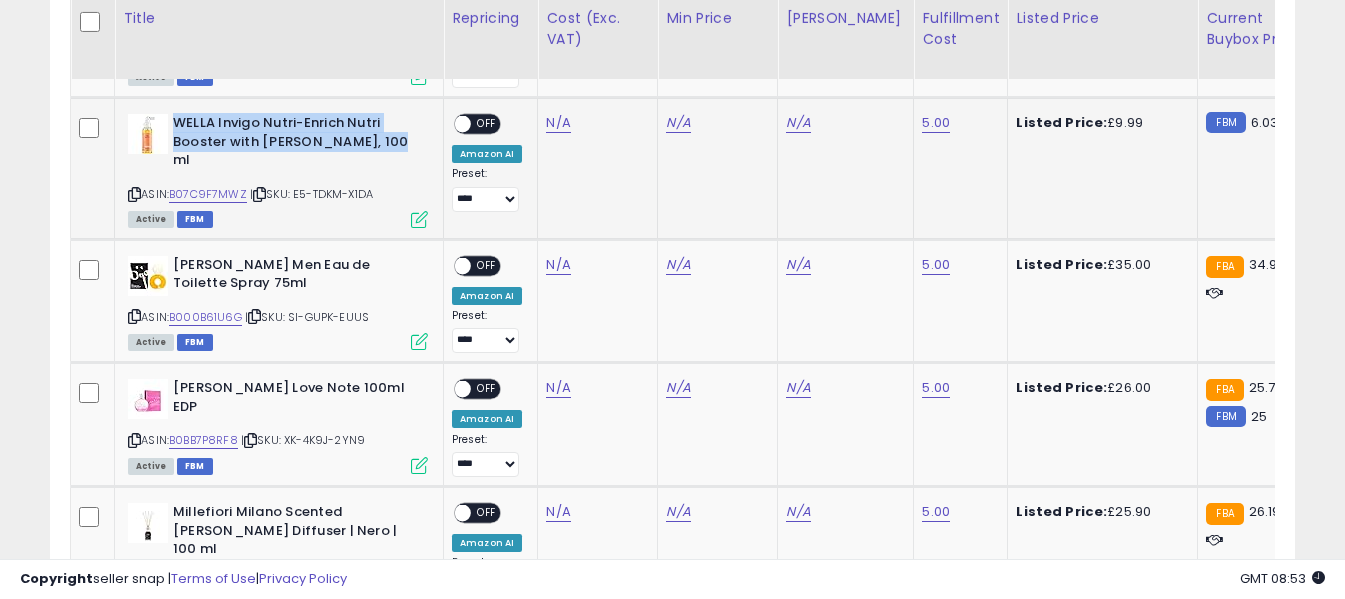 drag, startPoint x: 175, startPoint y: 114, endPoint x: 373, endPoint y: 137, distance: 199.33138 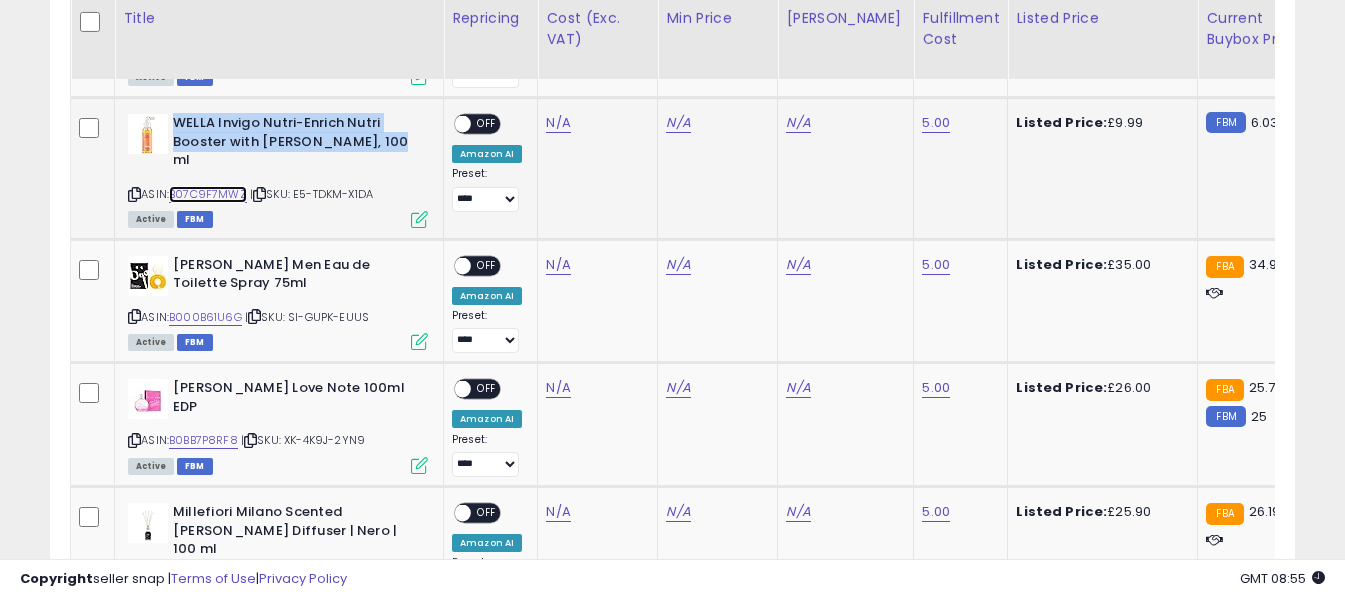 click on "B07C9F7MWZ" at bounding box center (208, 194) 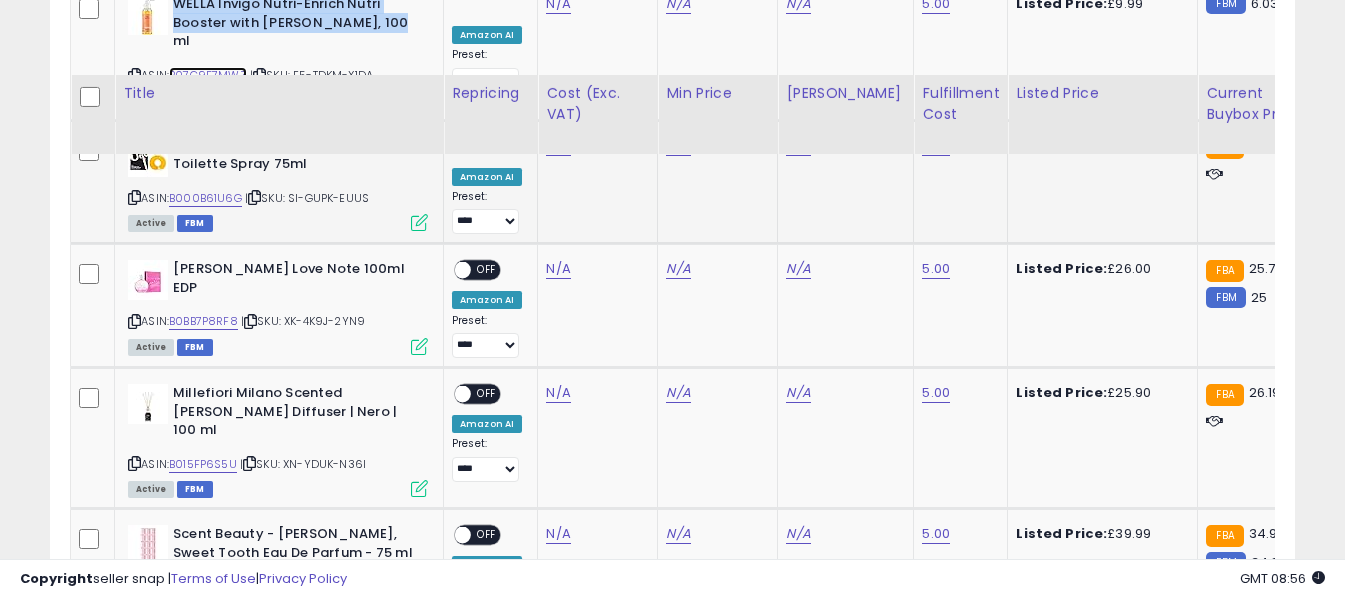 scroll, scrollTop: 1632, scrollLeft: 0, axis: vertical 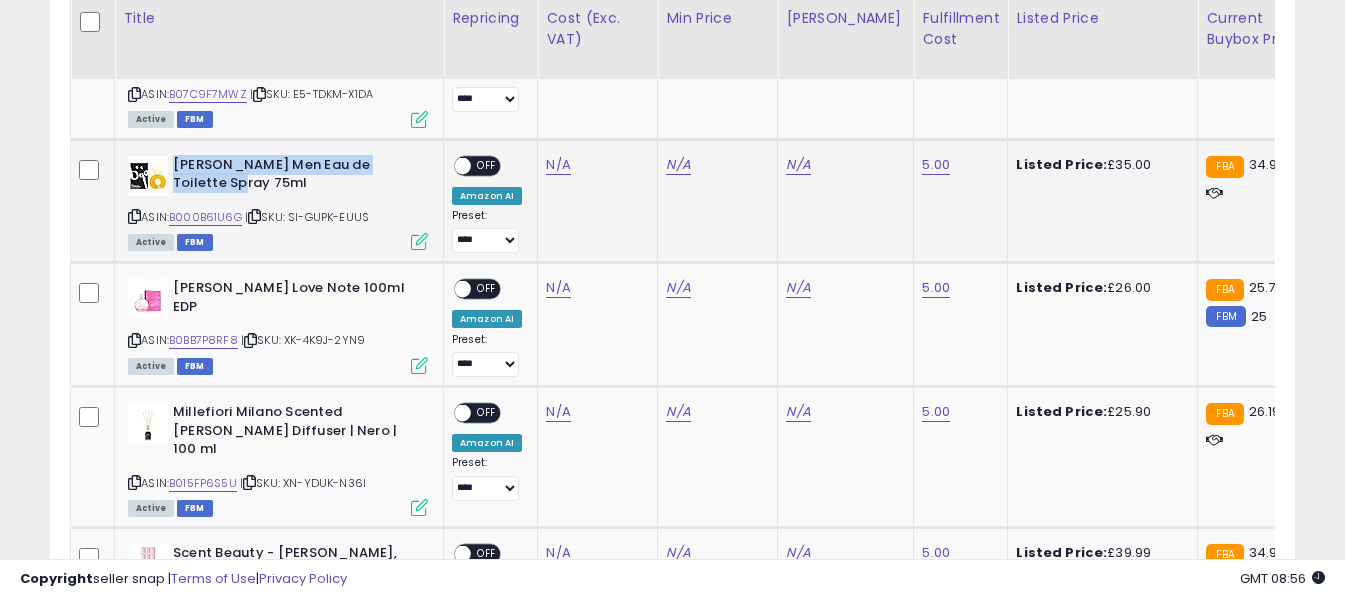 drag, startPoint x: 173, startPoint y: 136, endPoint x: 222, endPoint y: 153, distance: 51.86521 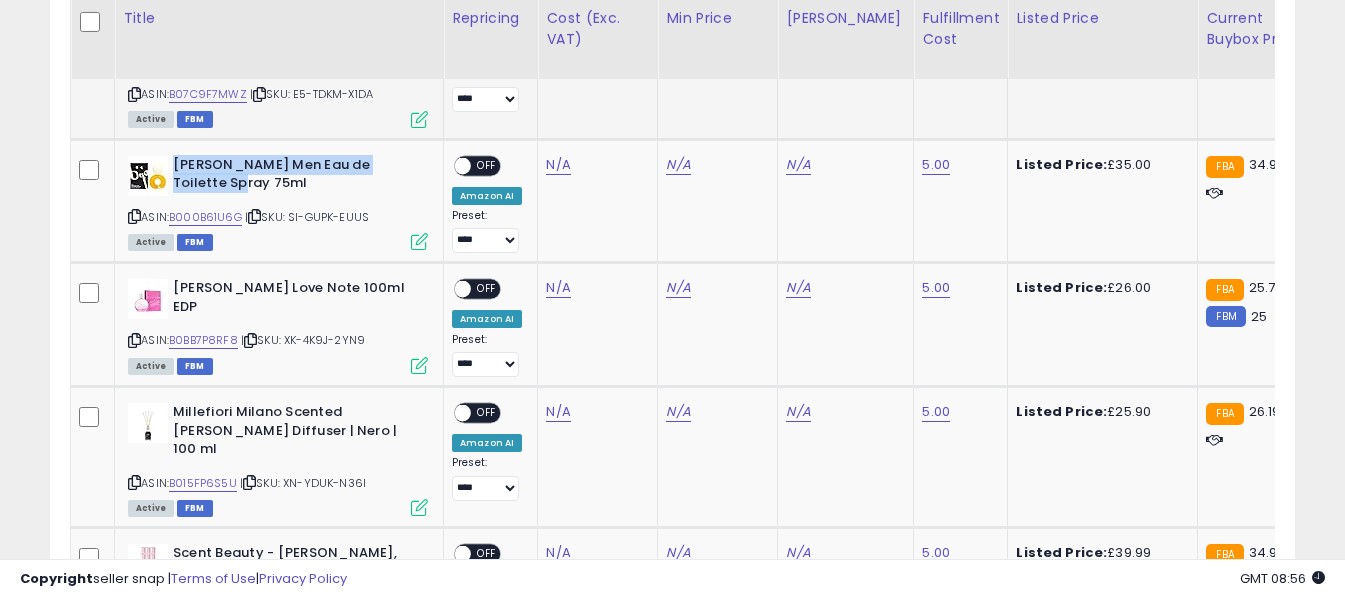 copy on "[PERSON_NAME] Men Eau de Toilette Spray 75ml" 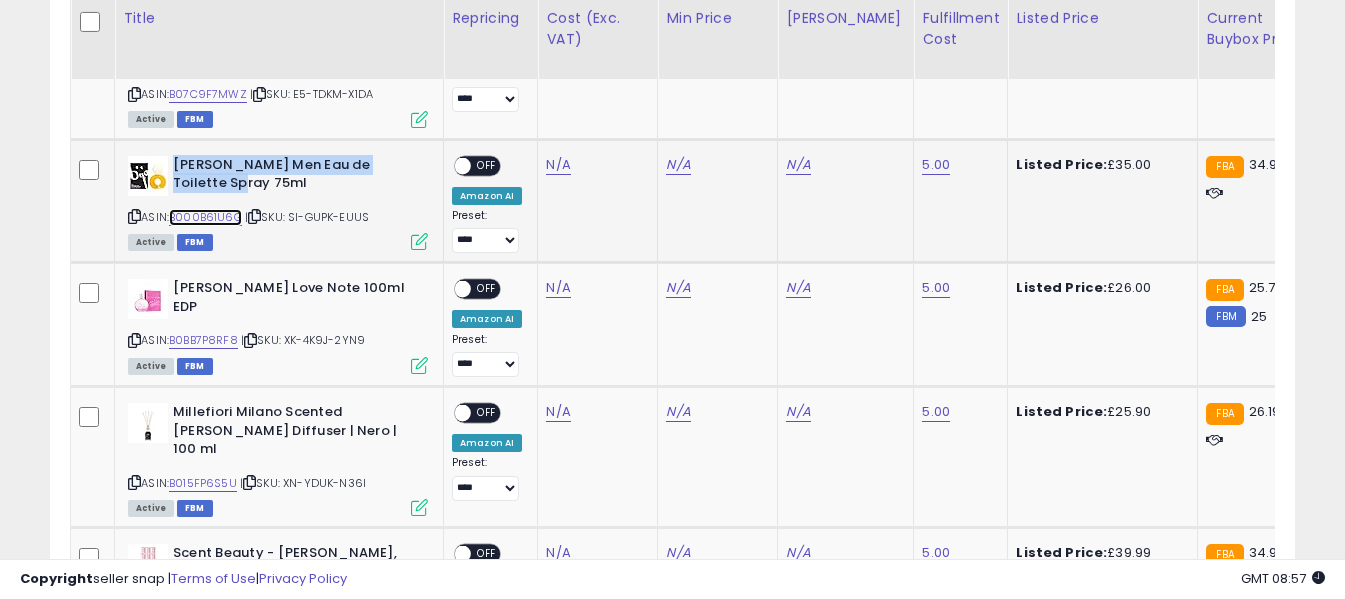 click on "B000B61U6G" at bounding box center [205, 217] 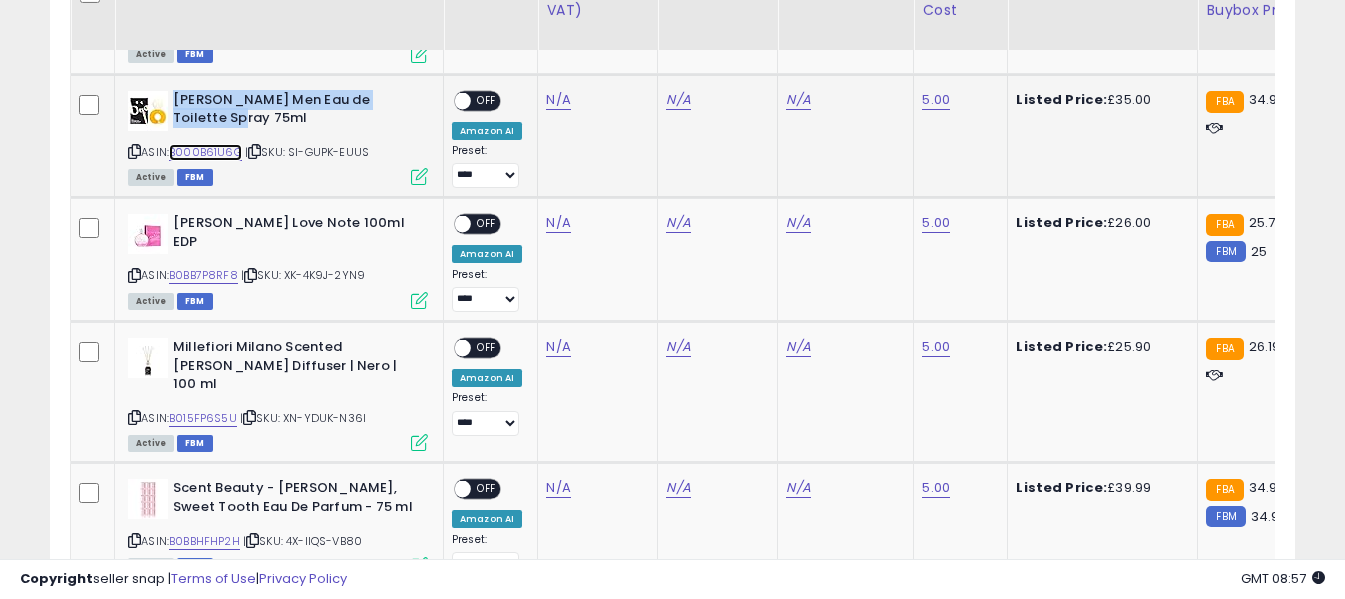 scroll, scrollTop: 1732, scrollLeft: 0, axis: vertical 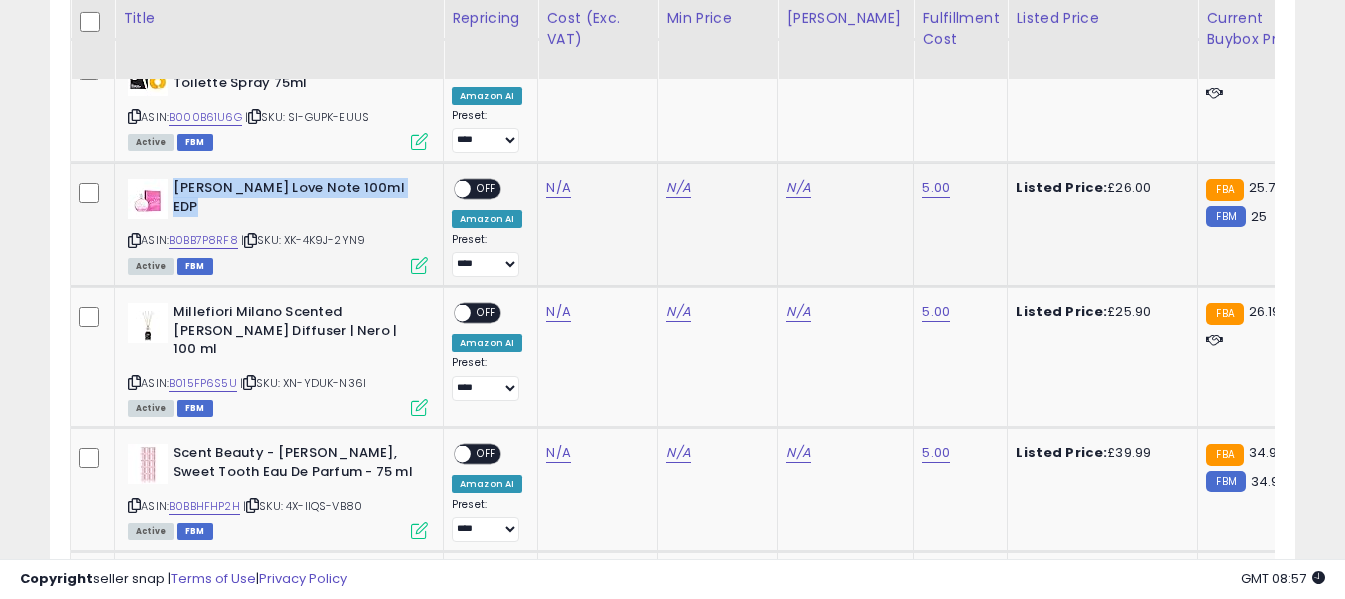 drag, startPoint x: 175, startPoint y: 161, endPoint x: 408, endPoint y: 154, distance: 233.10513 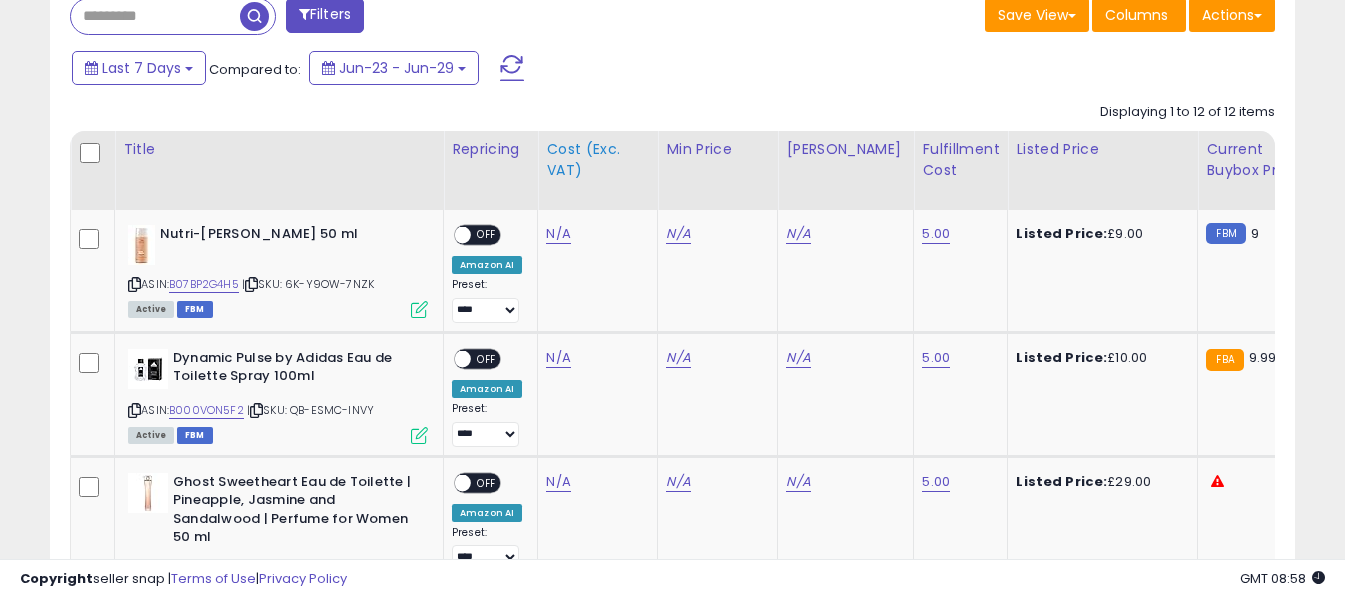 scroll, scrollTop: 732, scrollLeft: 0, axis: vertical 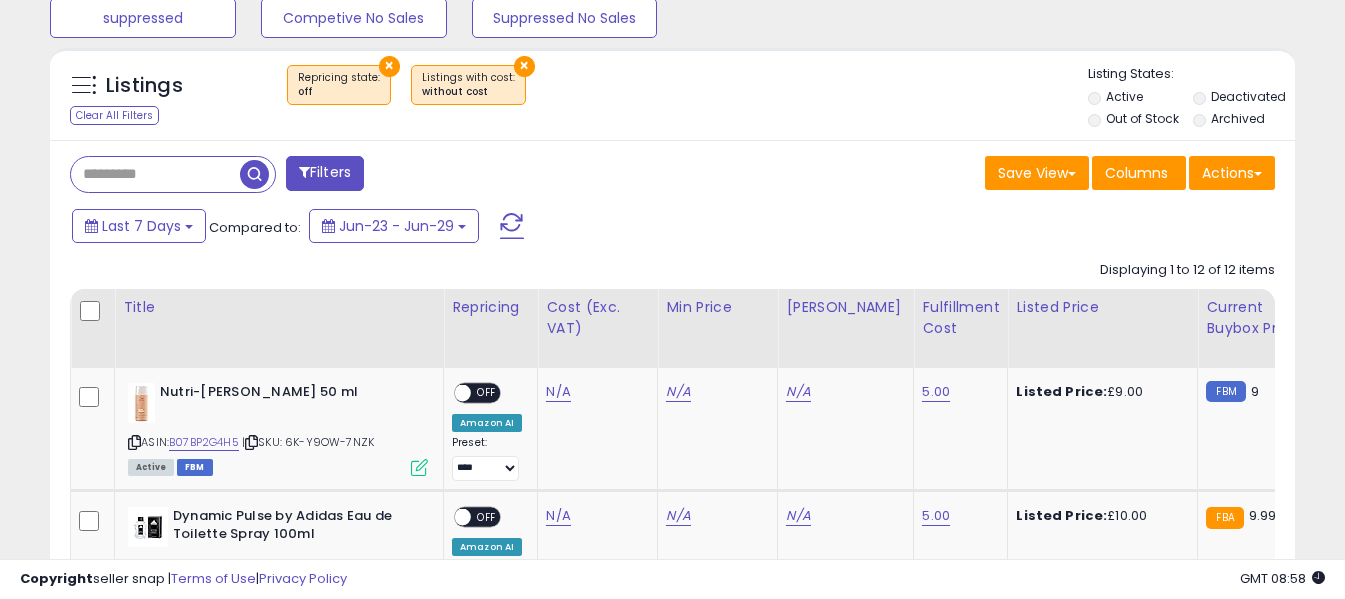 click at bounding box center (512, 226) 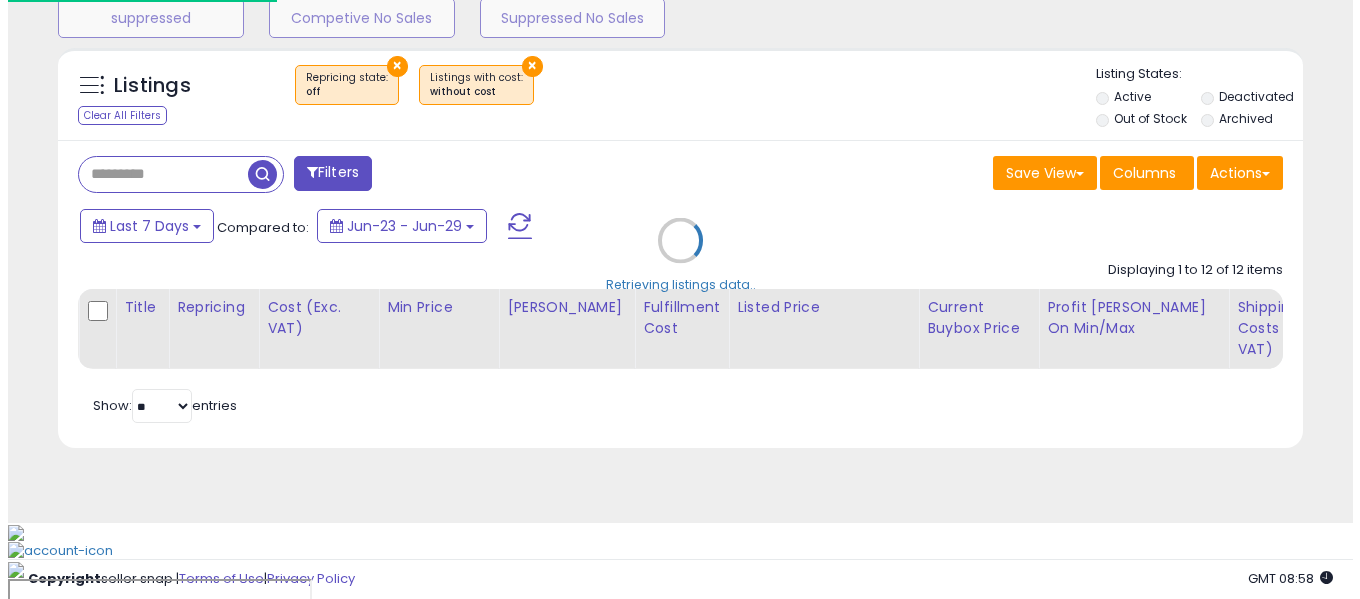 scroll, scrollTop: 671, scrollLeft: 0, axis: vertical 